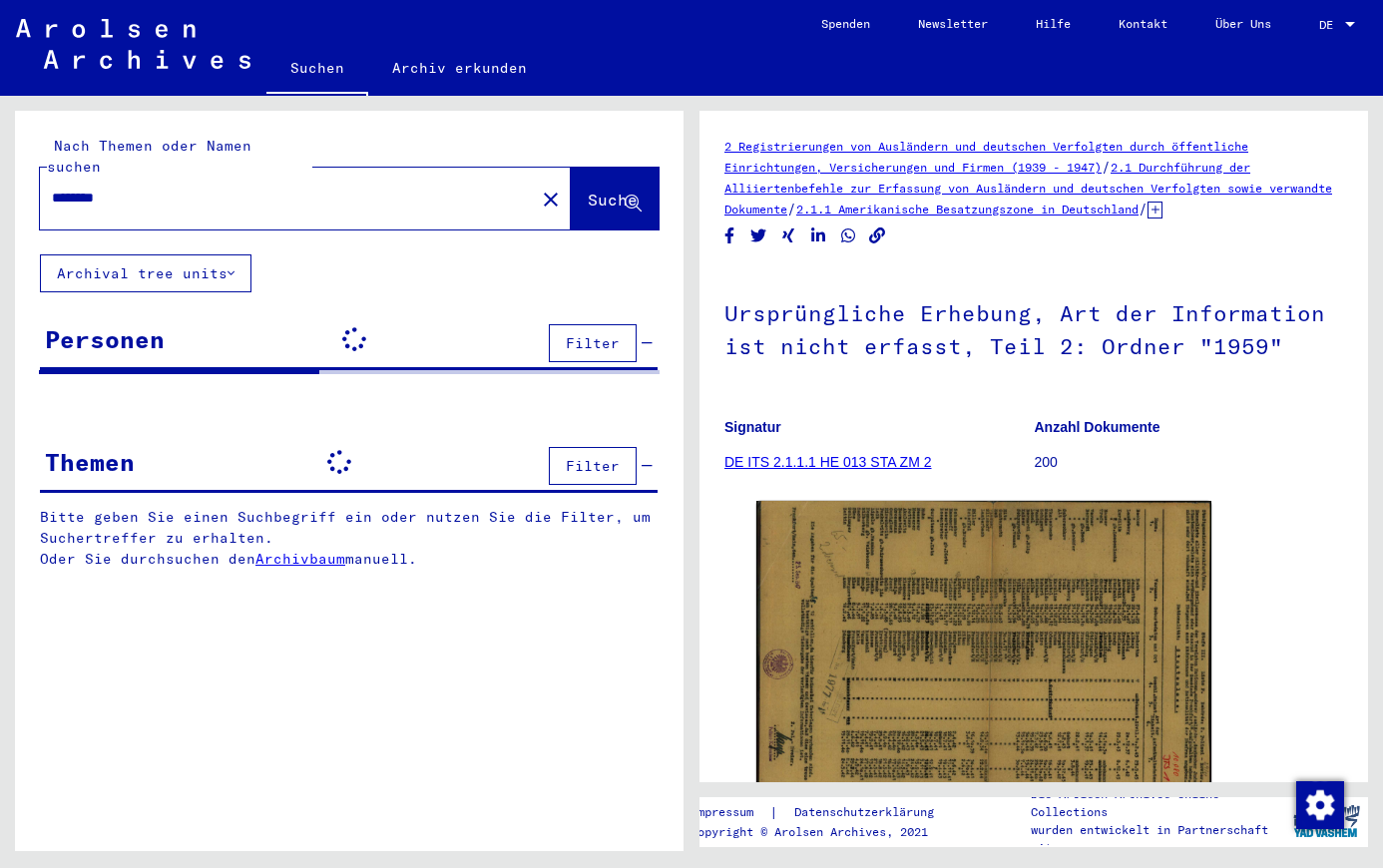scroll, scrollTop: 0, scrollLeft: 0, axis: both 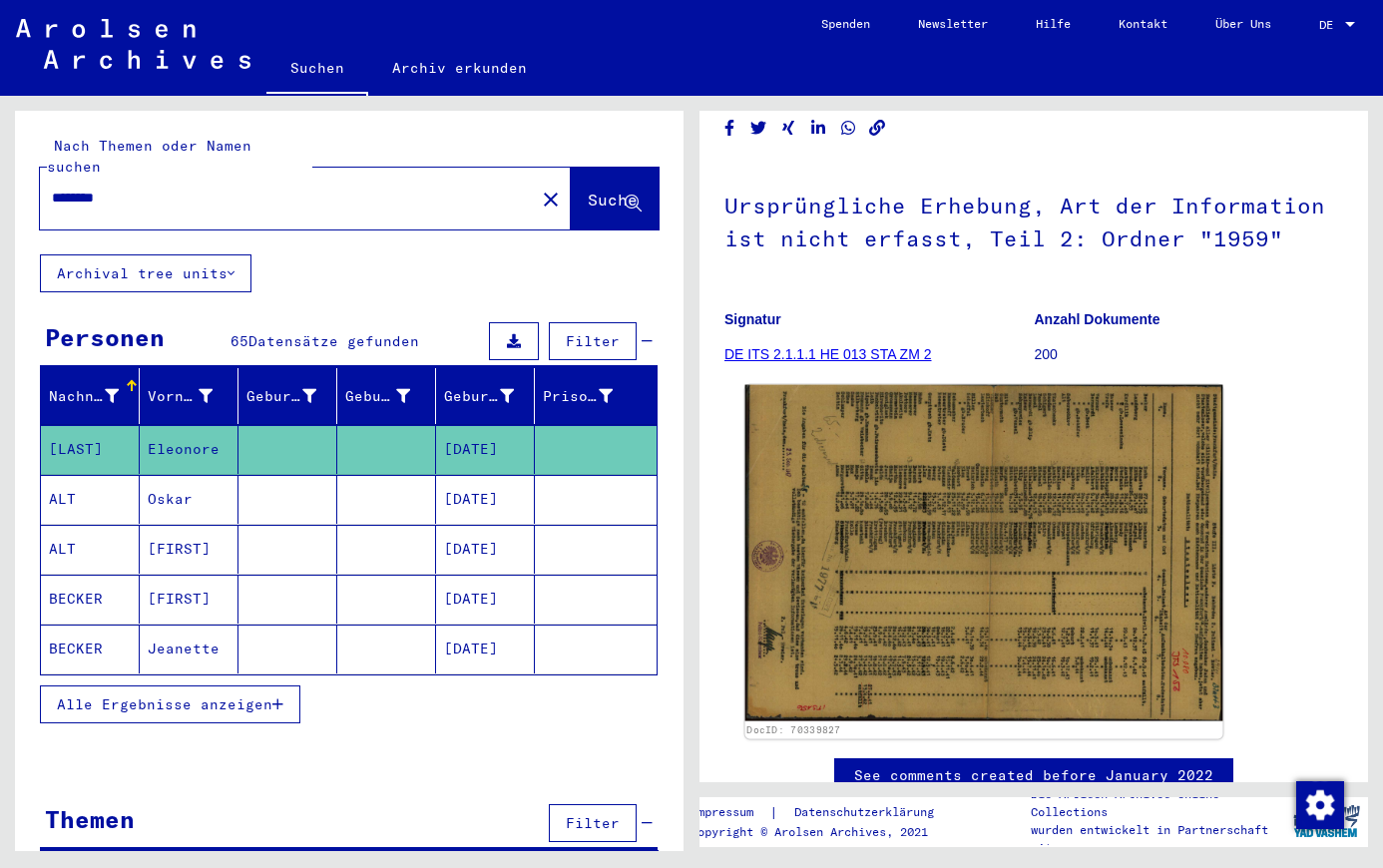 click 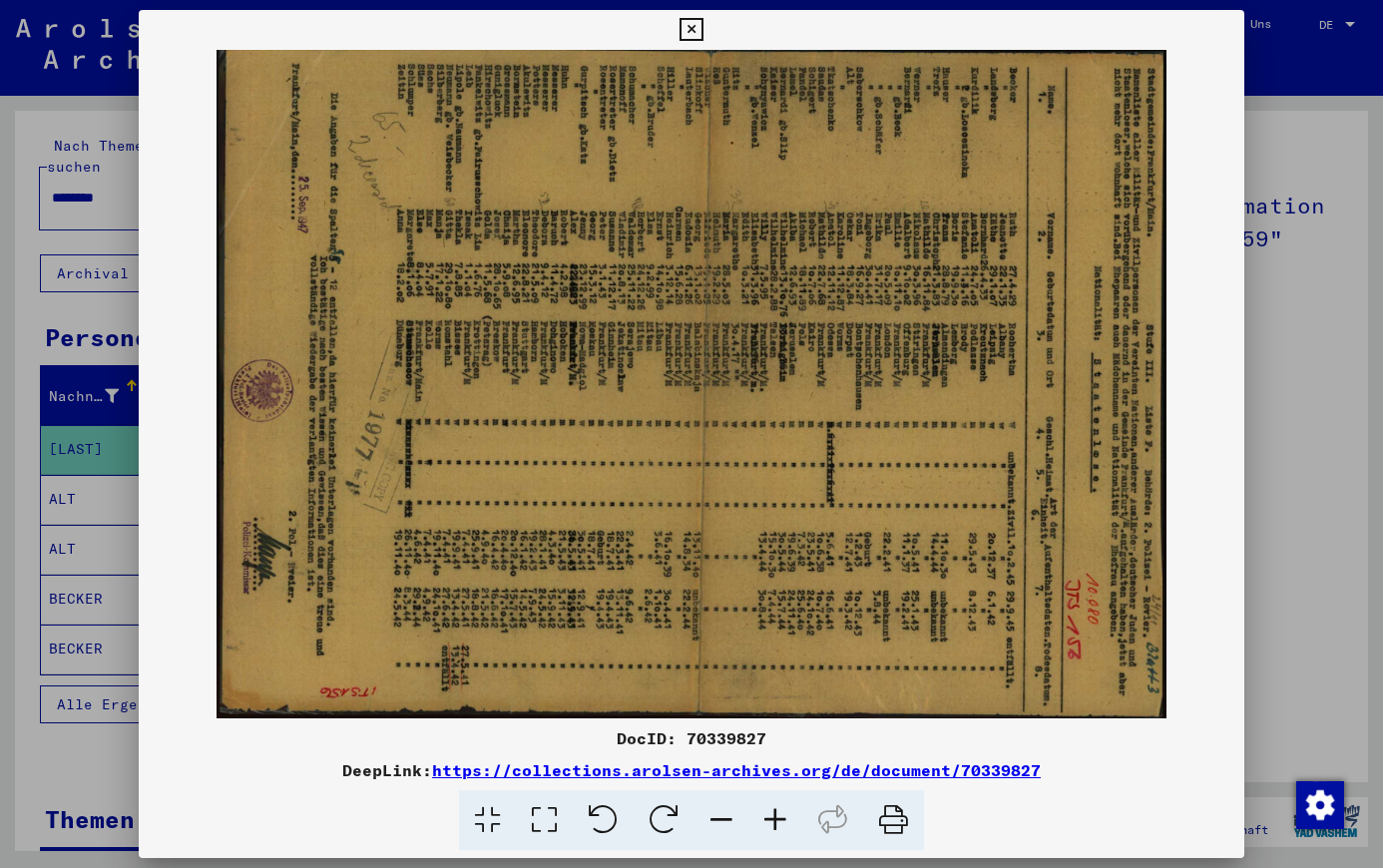 click at bounding box center (603, 820) 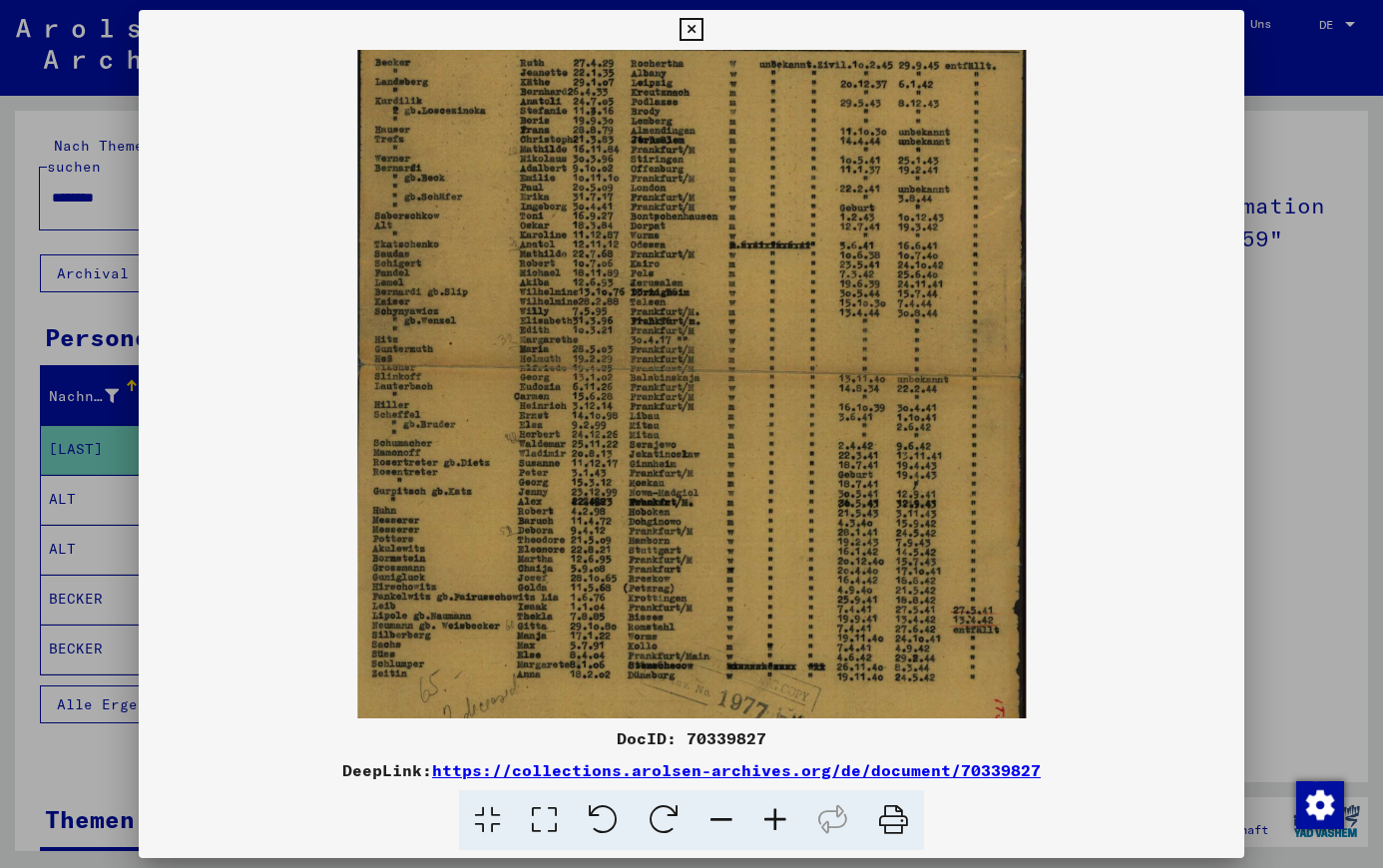 click at bounding box center (775, 820) 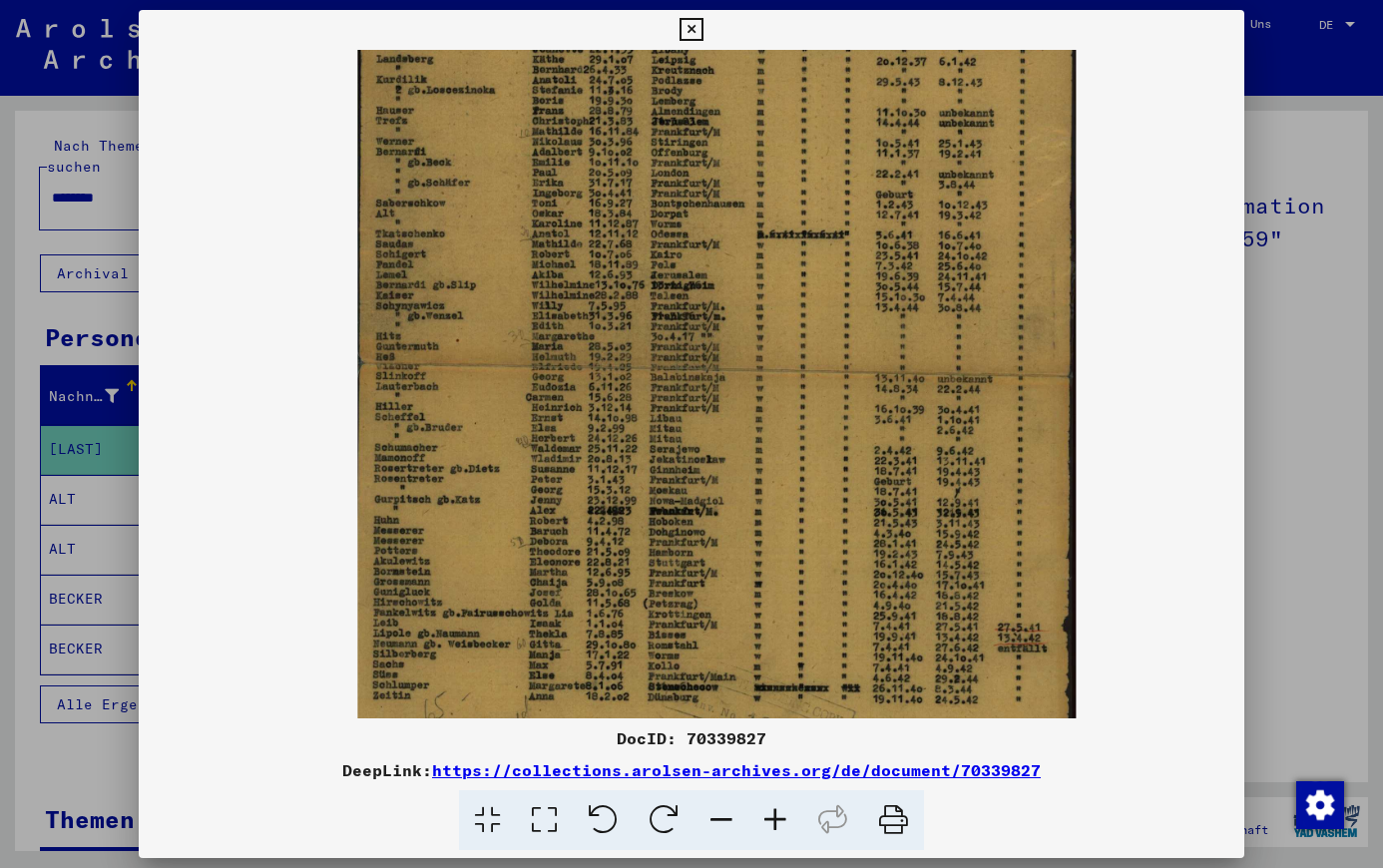 click at bounding box center [775, 820] 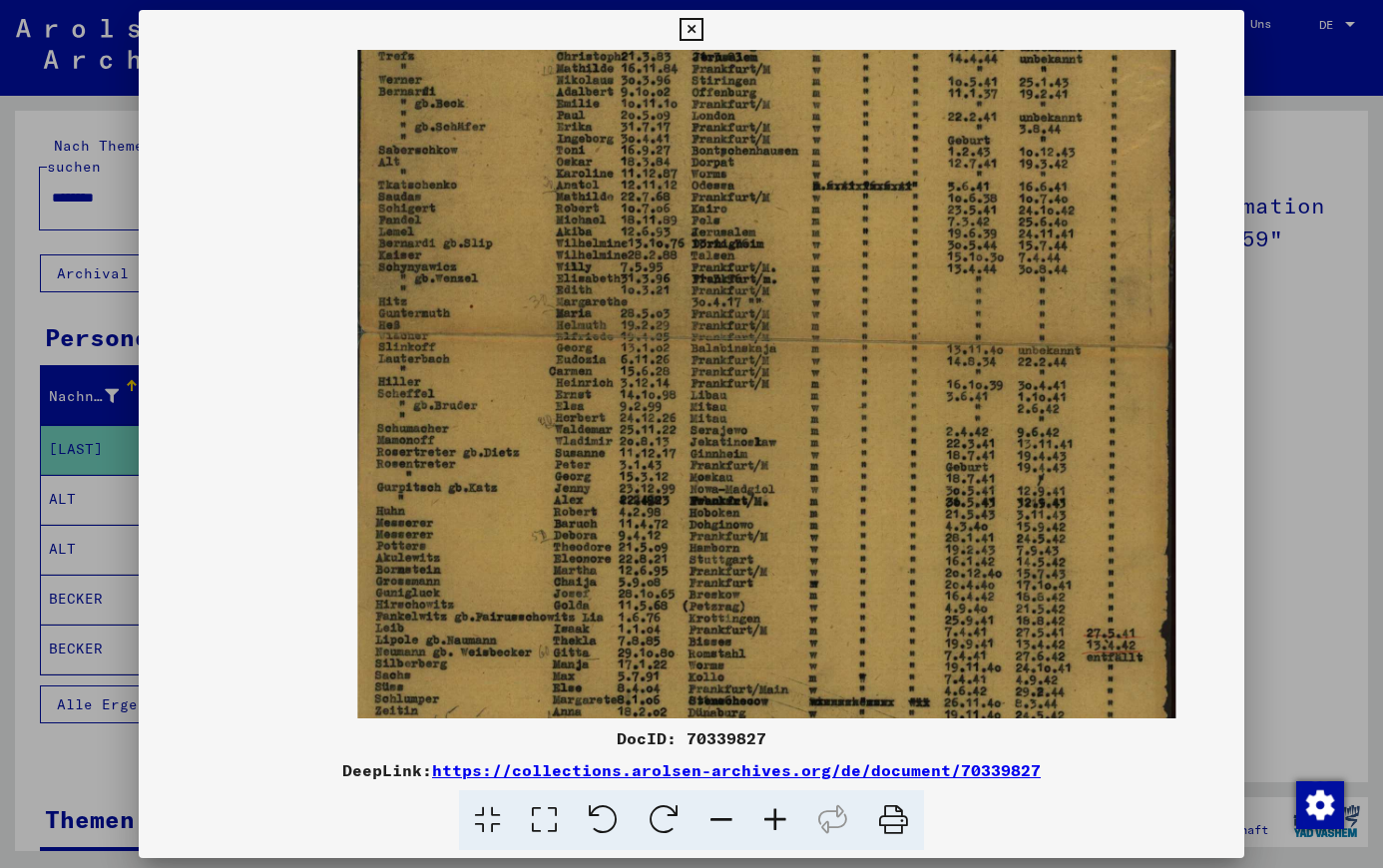 click at bounding box center [775, 820] 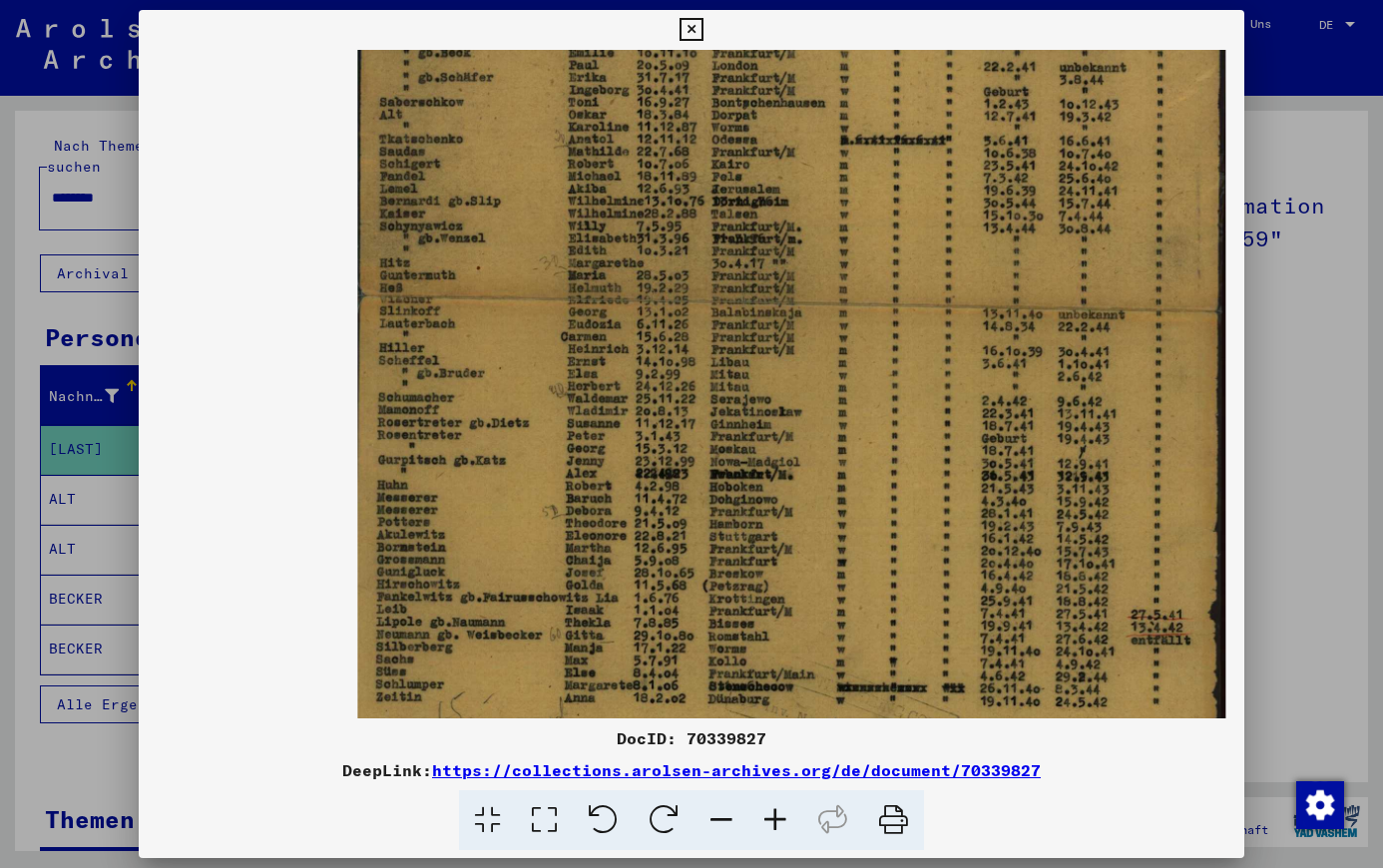click at bounding box center [775, 820] 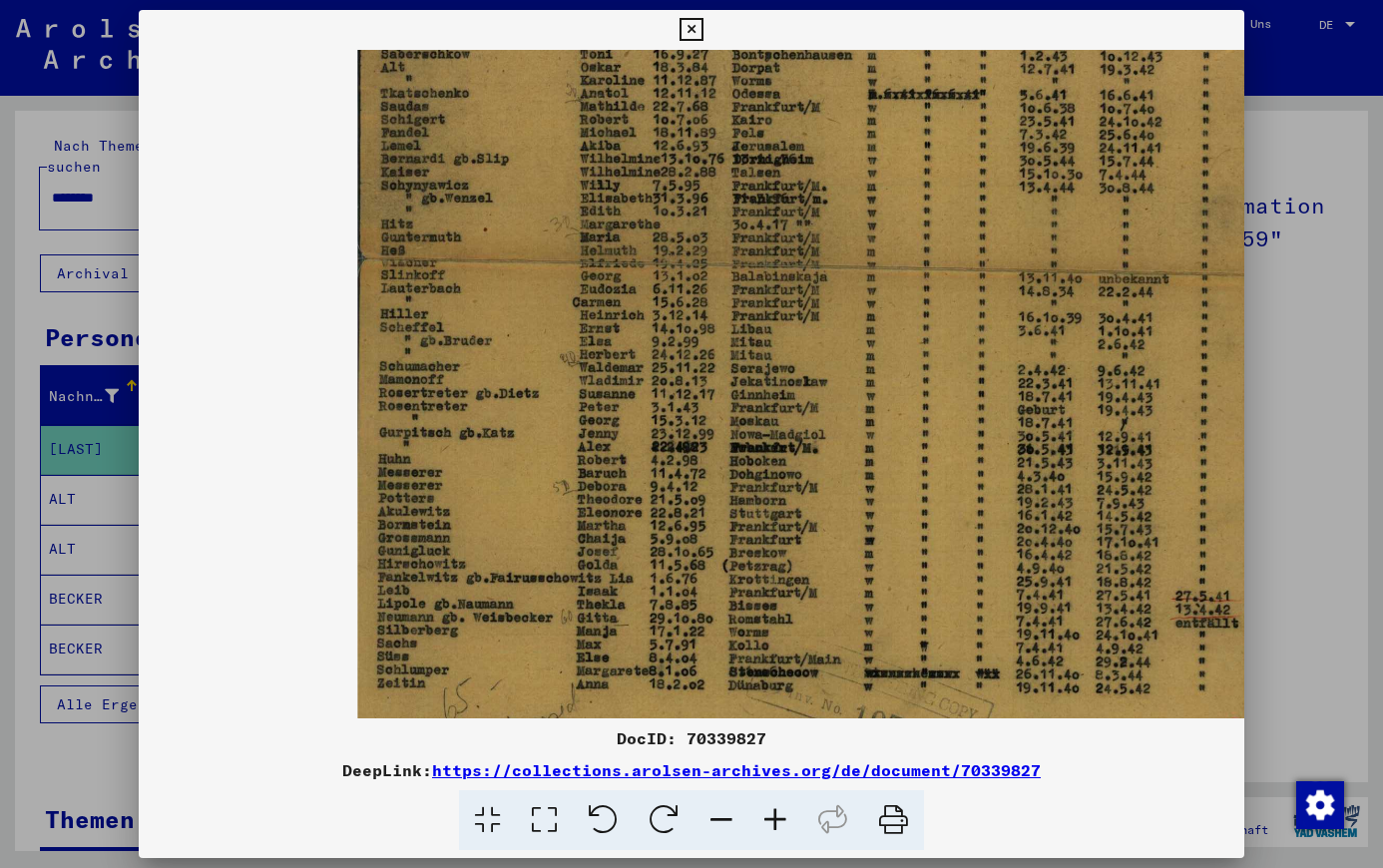 click at bounding box center [775, 820] 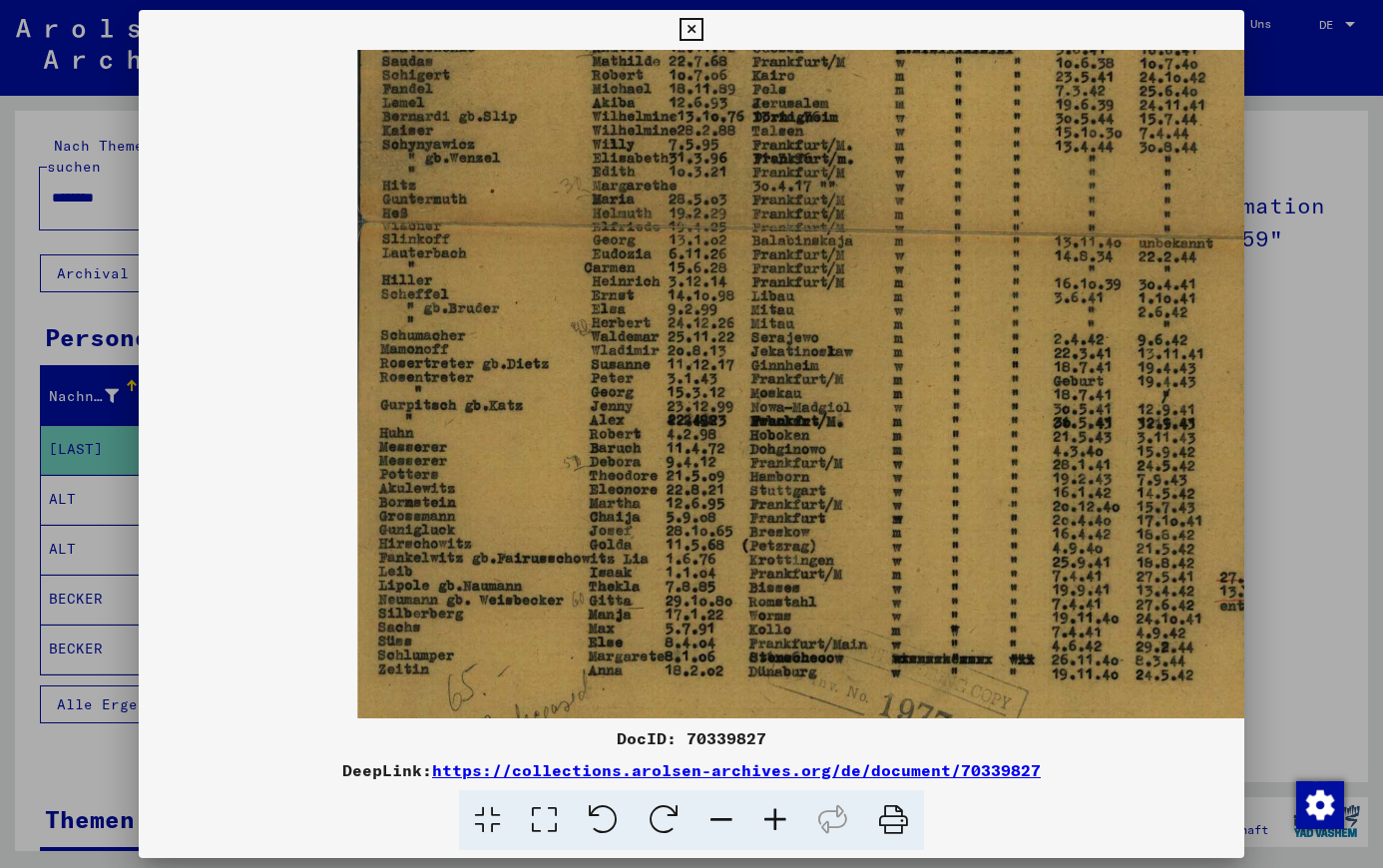 click at bounding box center [775, 820] 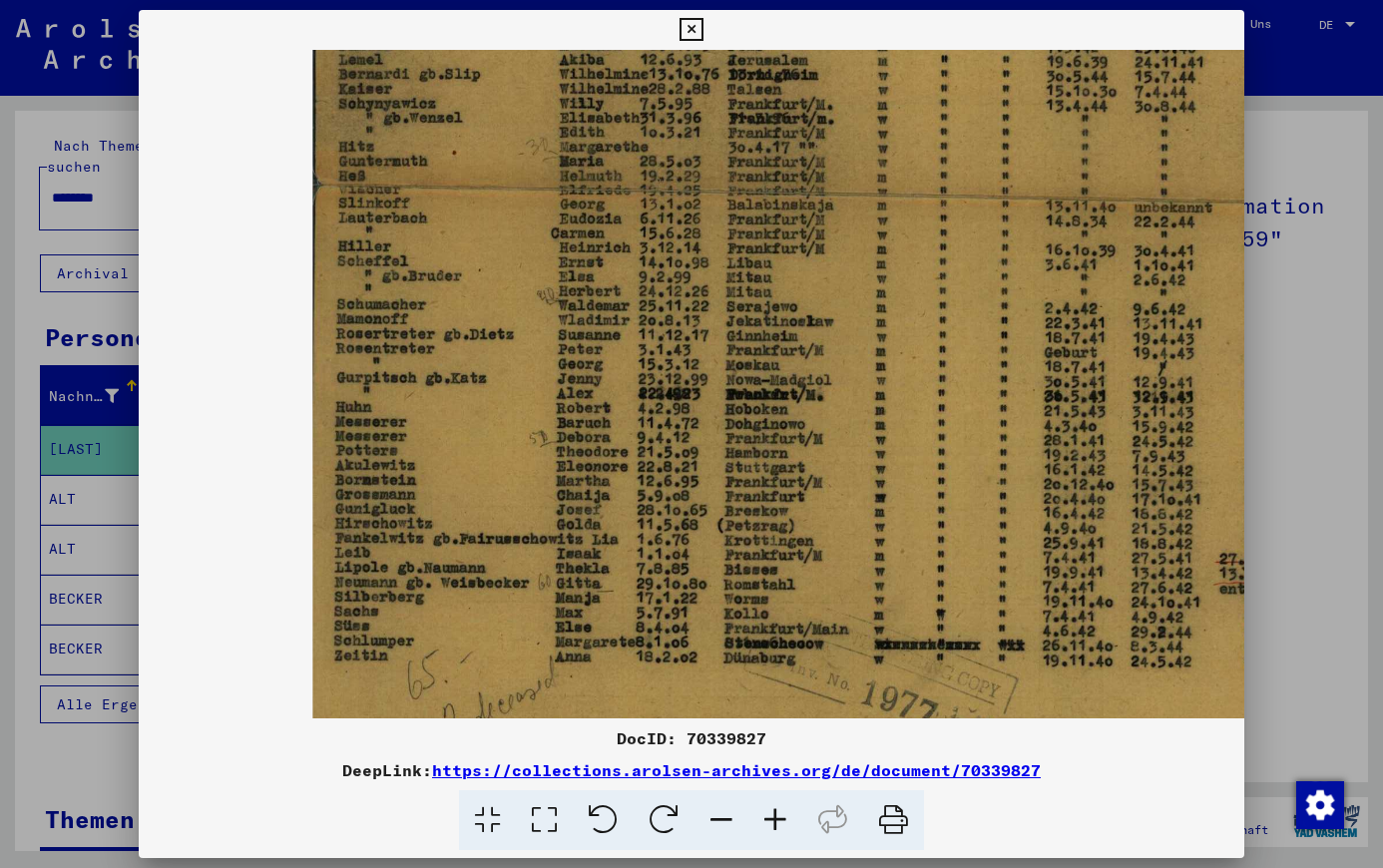 scroll, scrollTop: 0, scrollLeft: 77, axis: horizontal 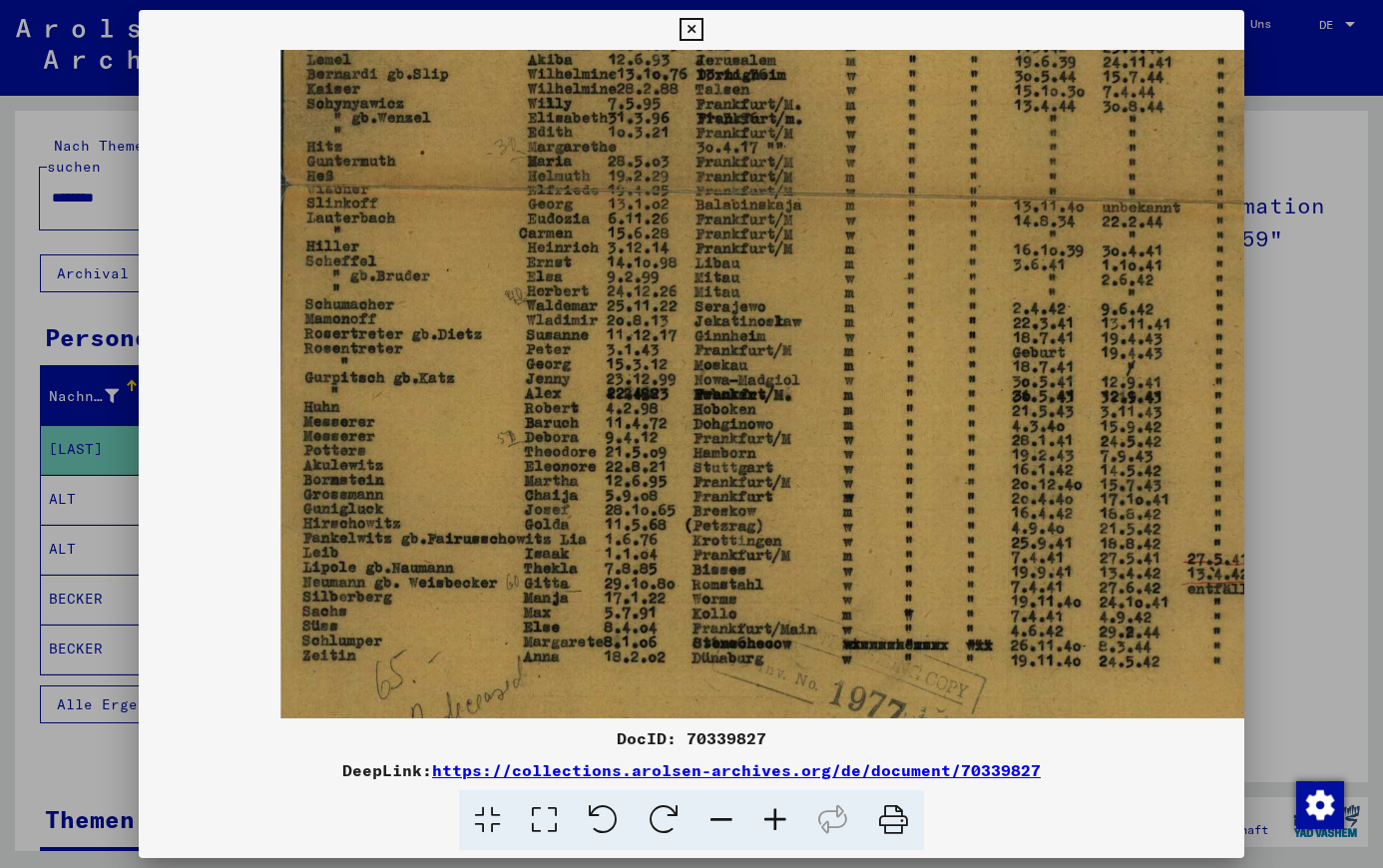 drag, startPoint x: 792, startPoint y: 377, endPoint x: 715, endPoint y: 816, distance: 445.70169 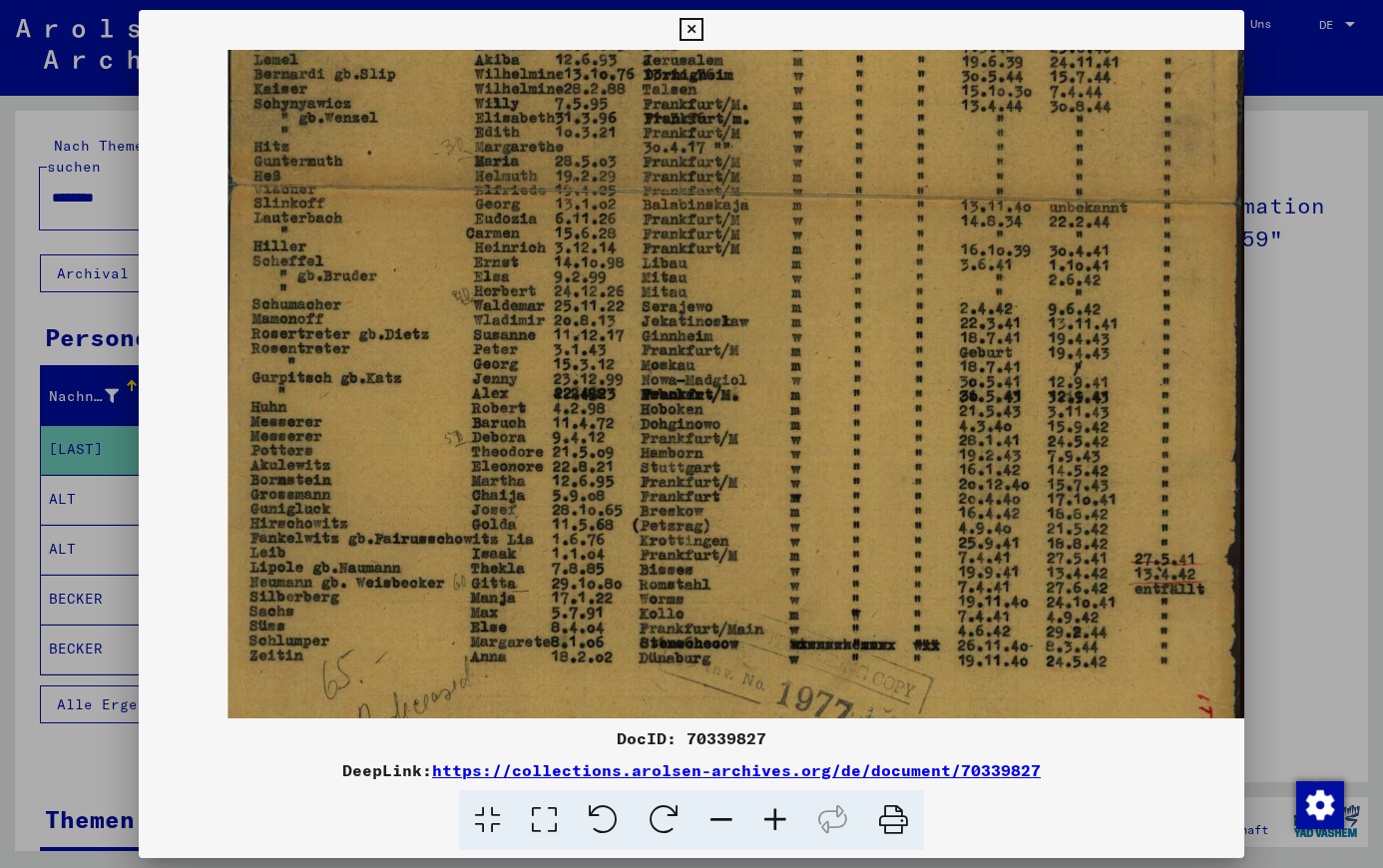 scroll, scrollTop: 0, scrollLeft: 129, axis: horizontal 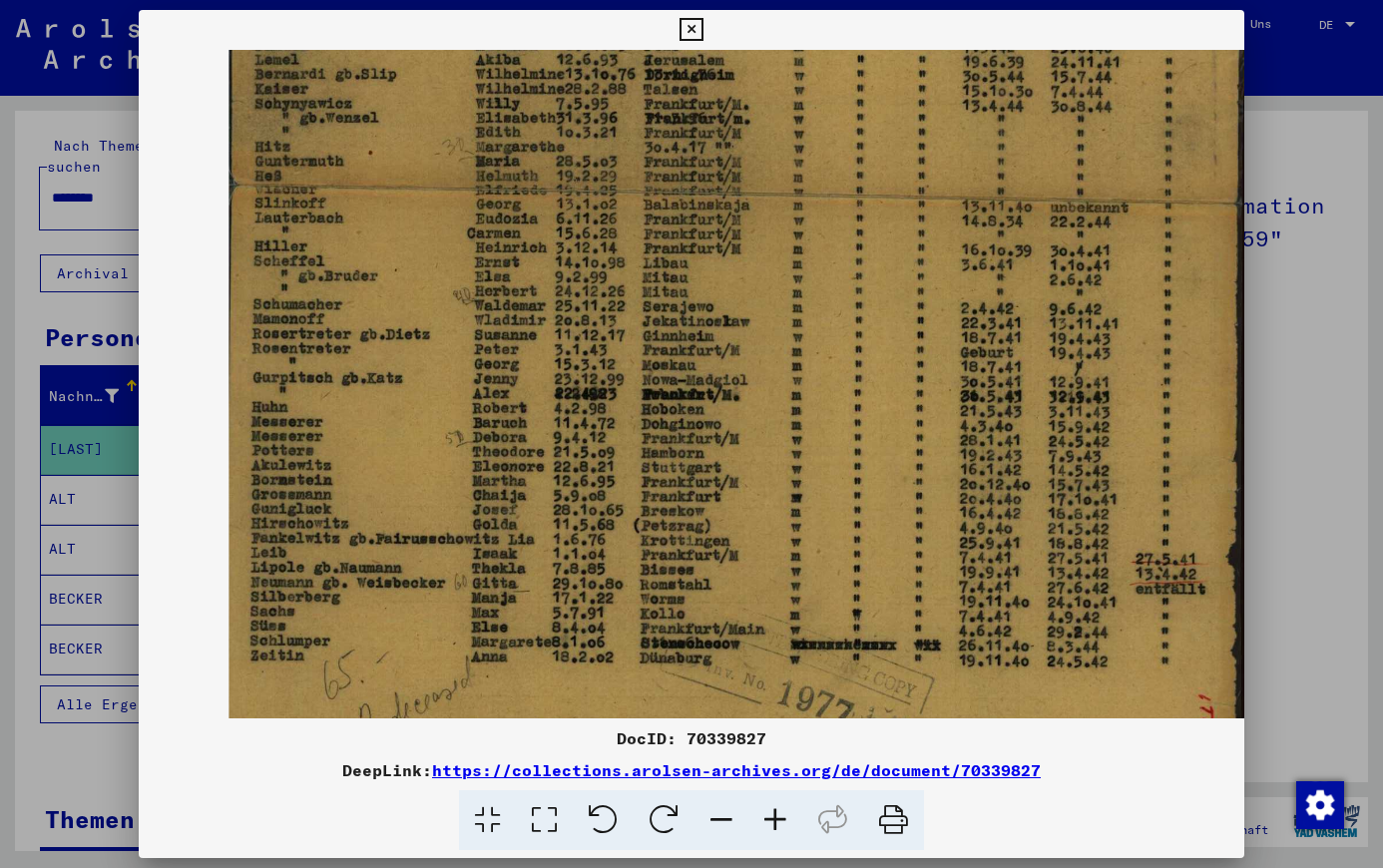 drag, startPoint x: 900, startPoint y: 360, endPoint x: 818, endPoint y: 556, distance: 212.46176 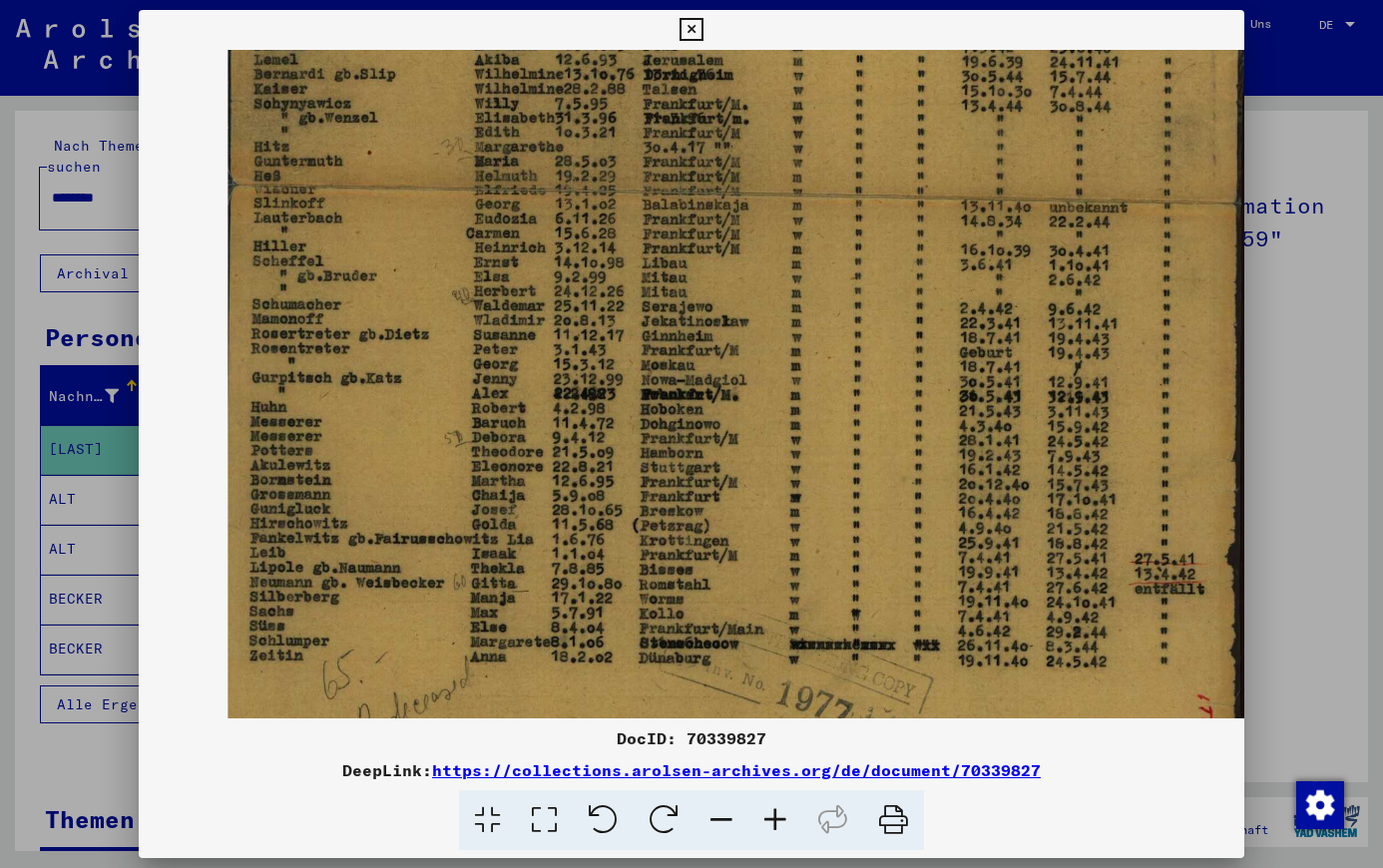 drag, startPoint x: 731, startPoint y: 219, endPoint x: 788, endPoint y: 362, distance: 153.94155 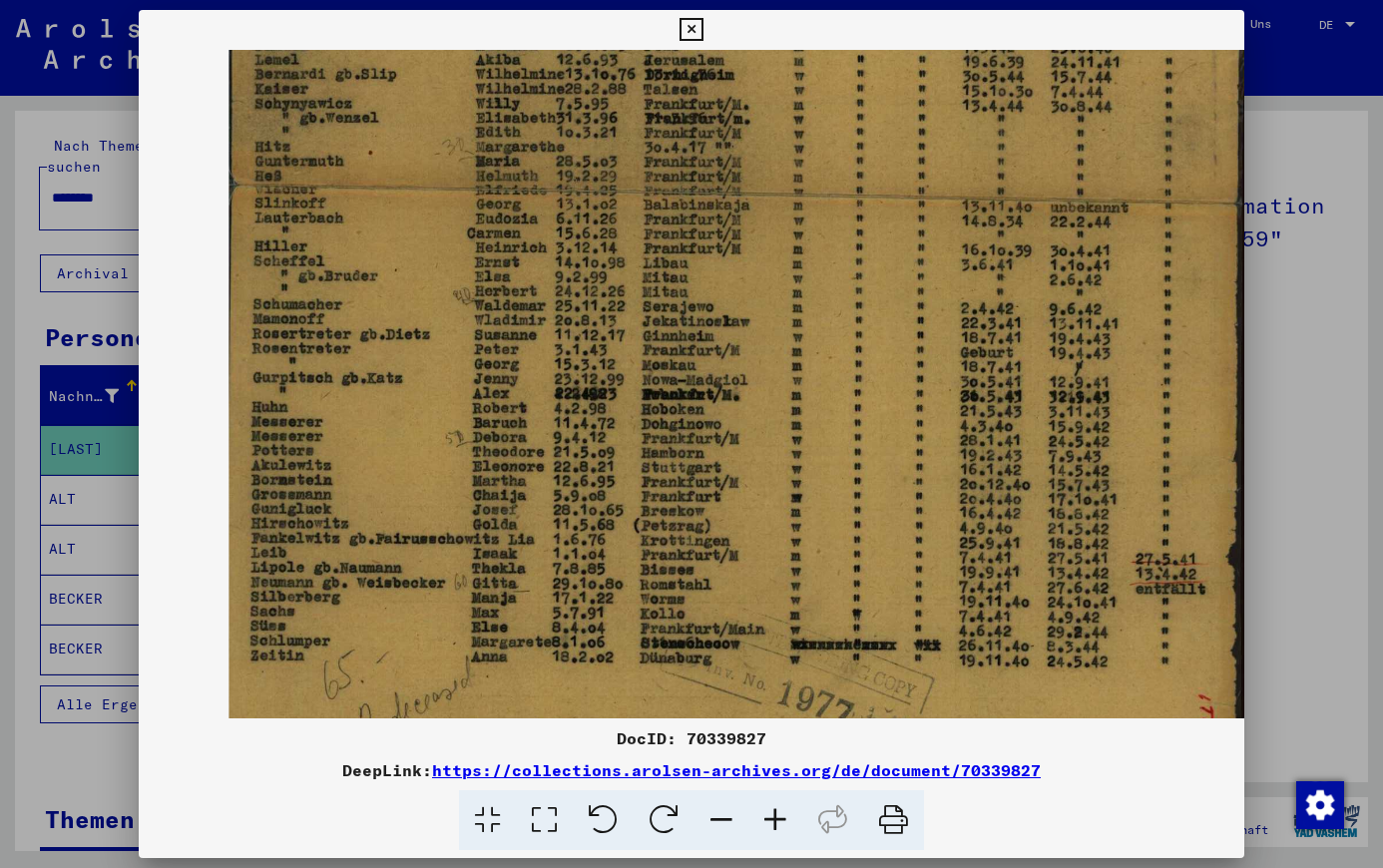 click at bounding box center (721, 820) 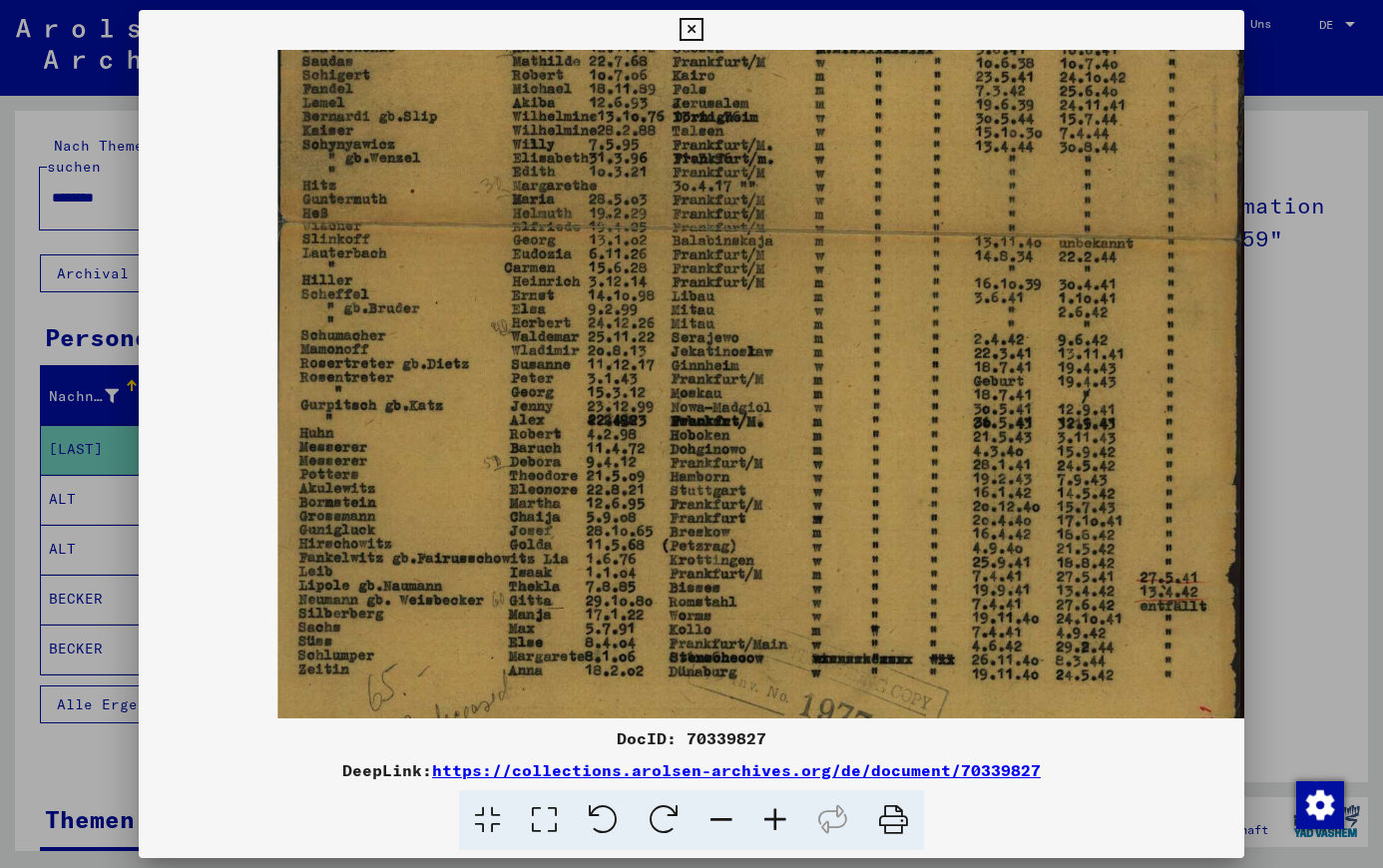 click at bounding box center (721, 820) 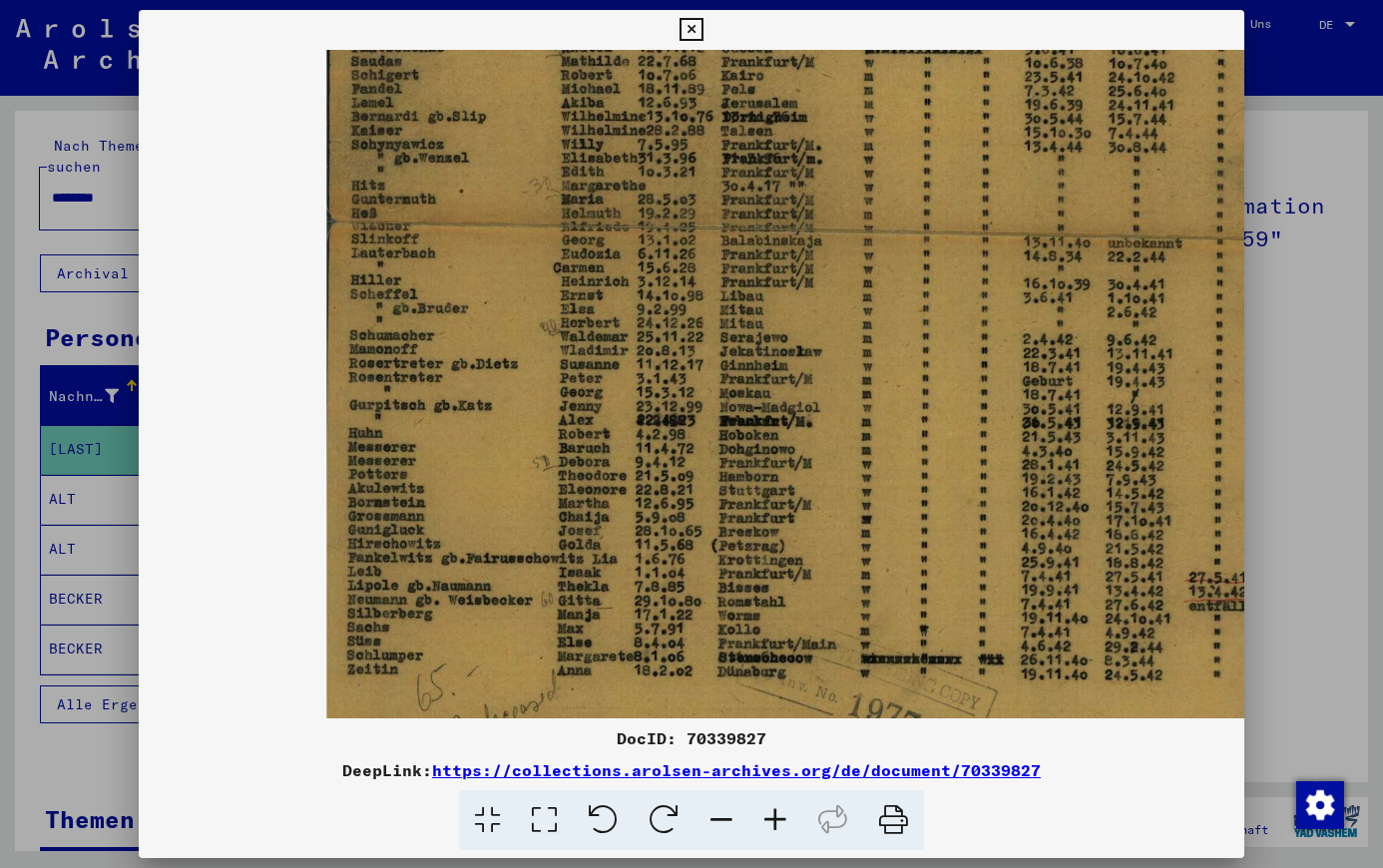 click at bounding box center [721, 820] 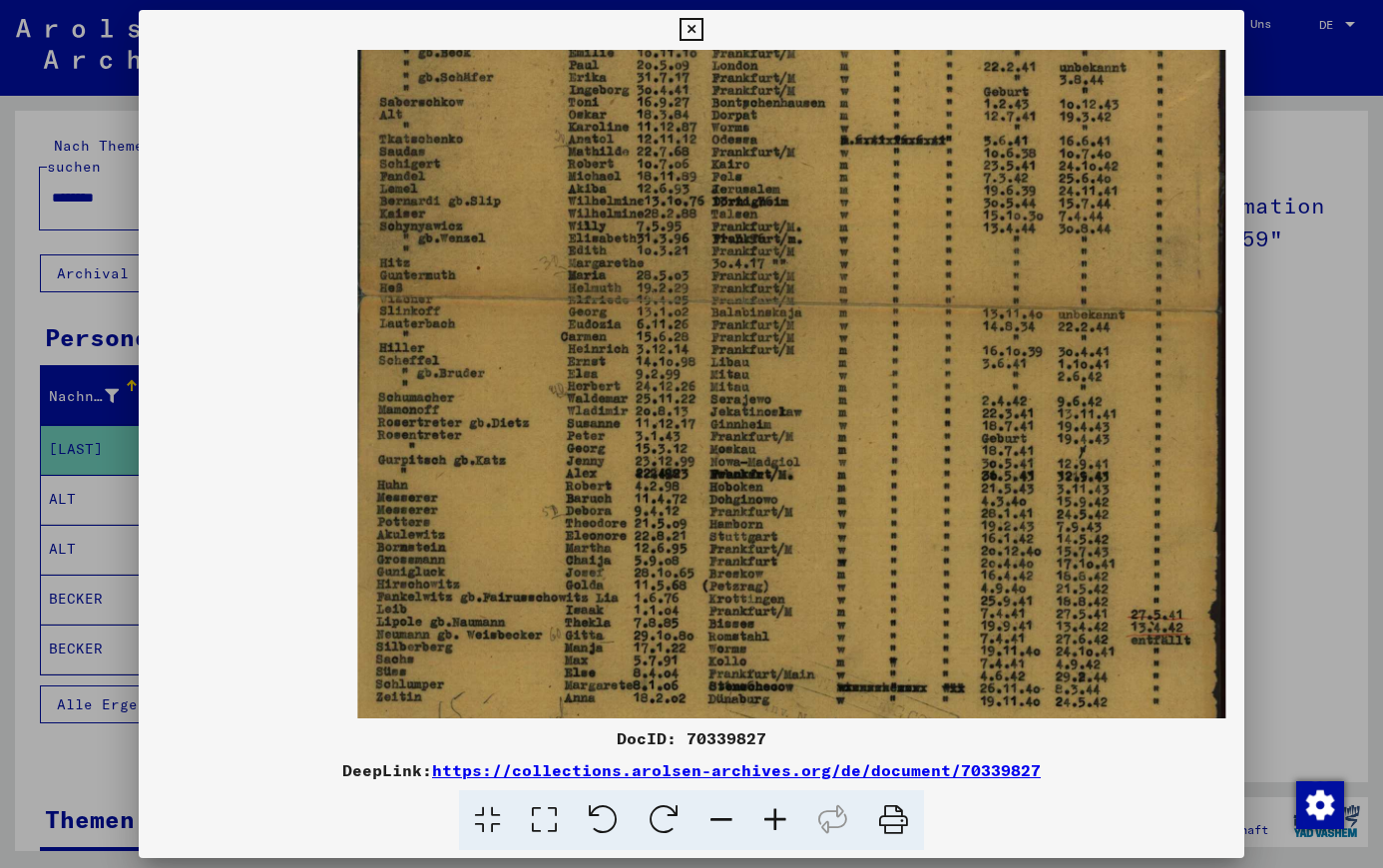 scroll, scrollTop: 0, scrollLeft: 0, axis: both 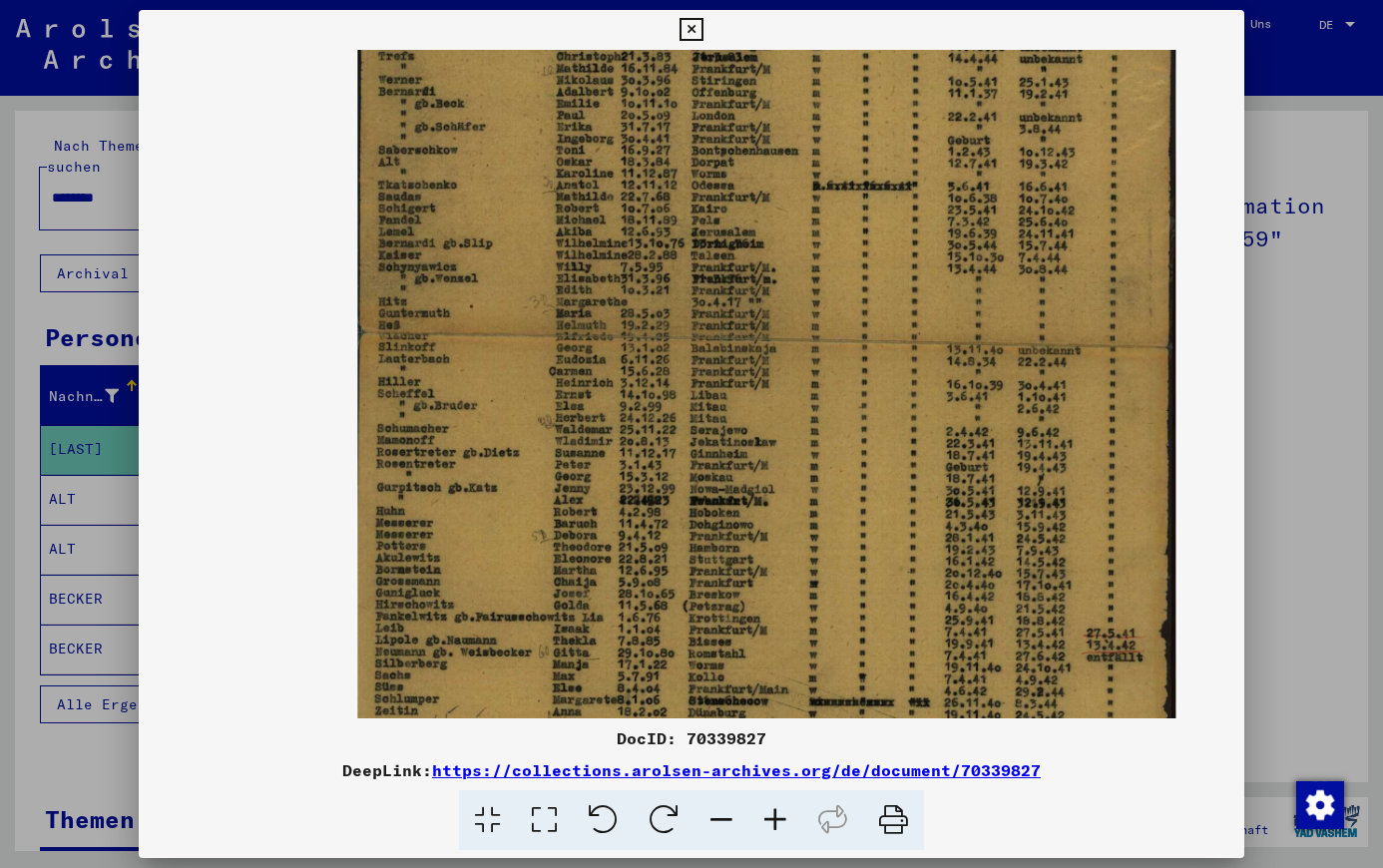 click at bounding box center (721, 820) 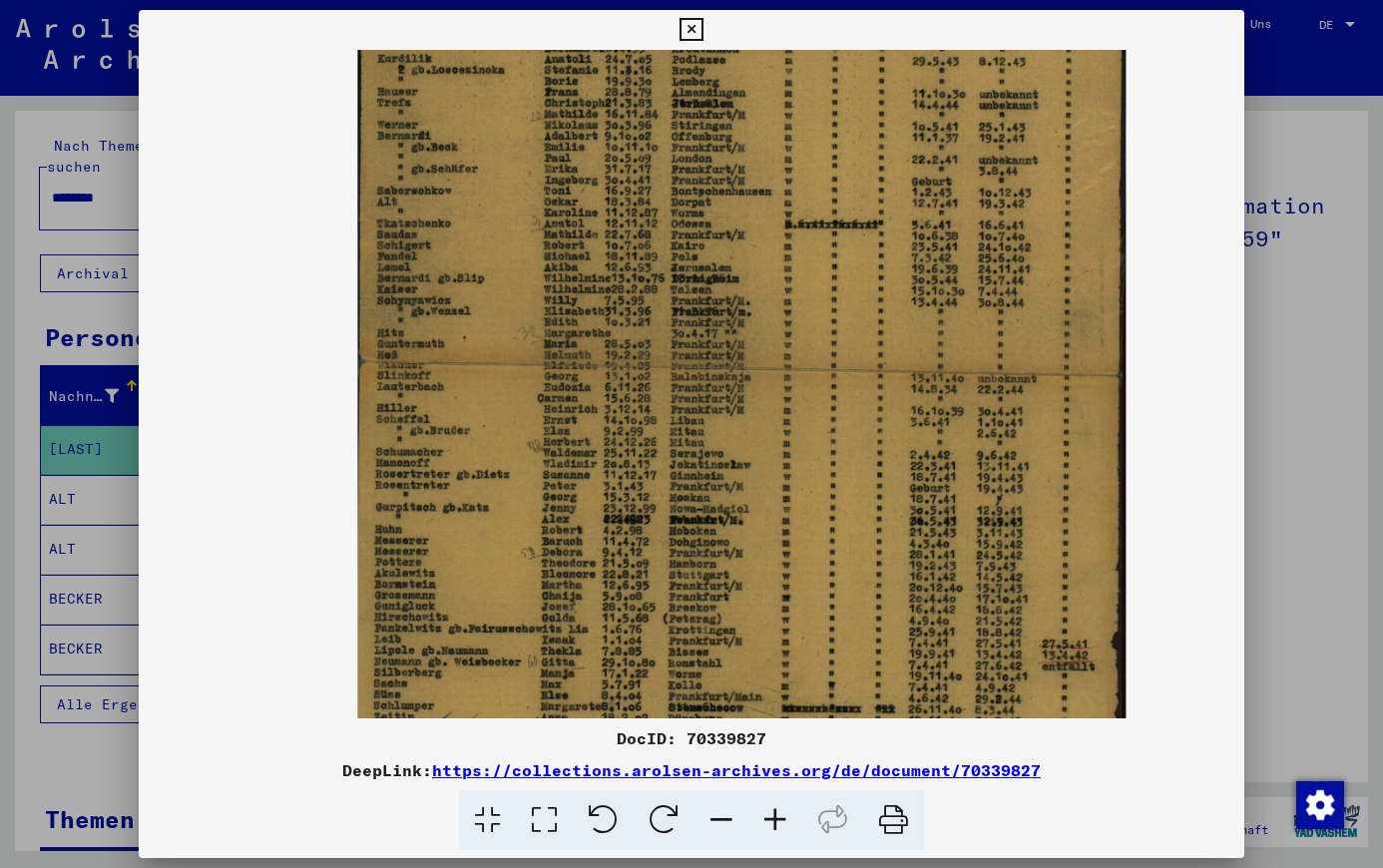 click at bounding box center (721, 820) 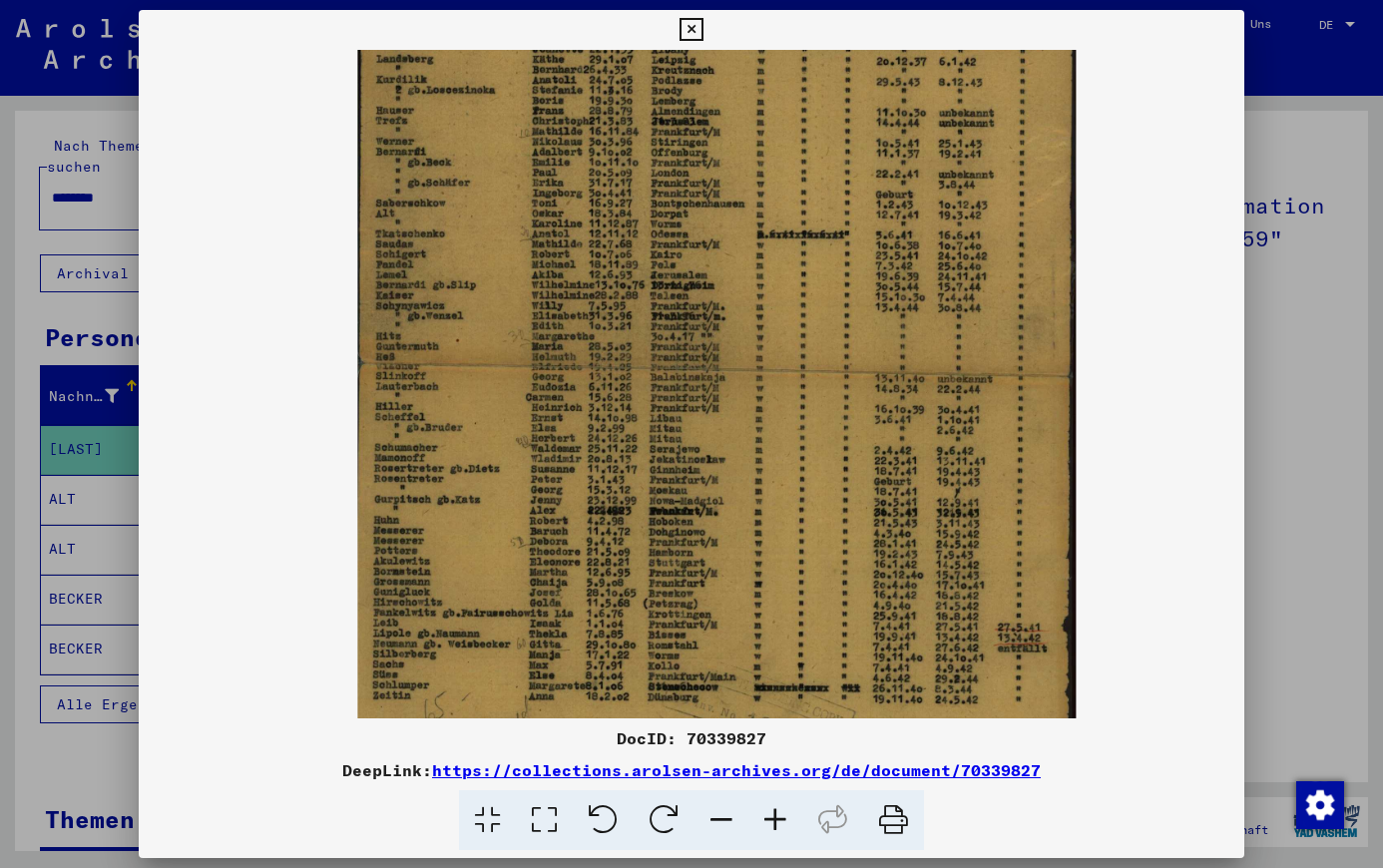 click at bounding box center (721, 820) 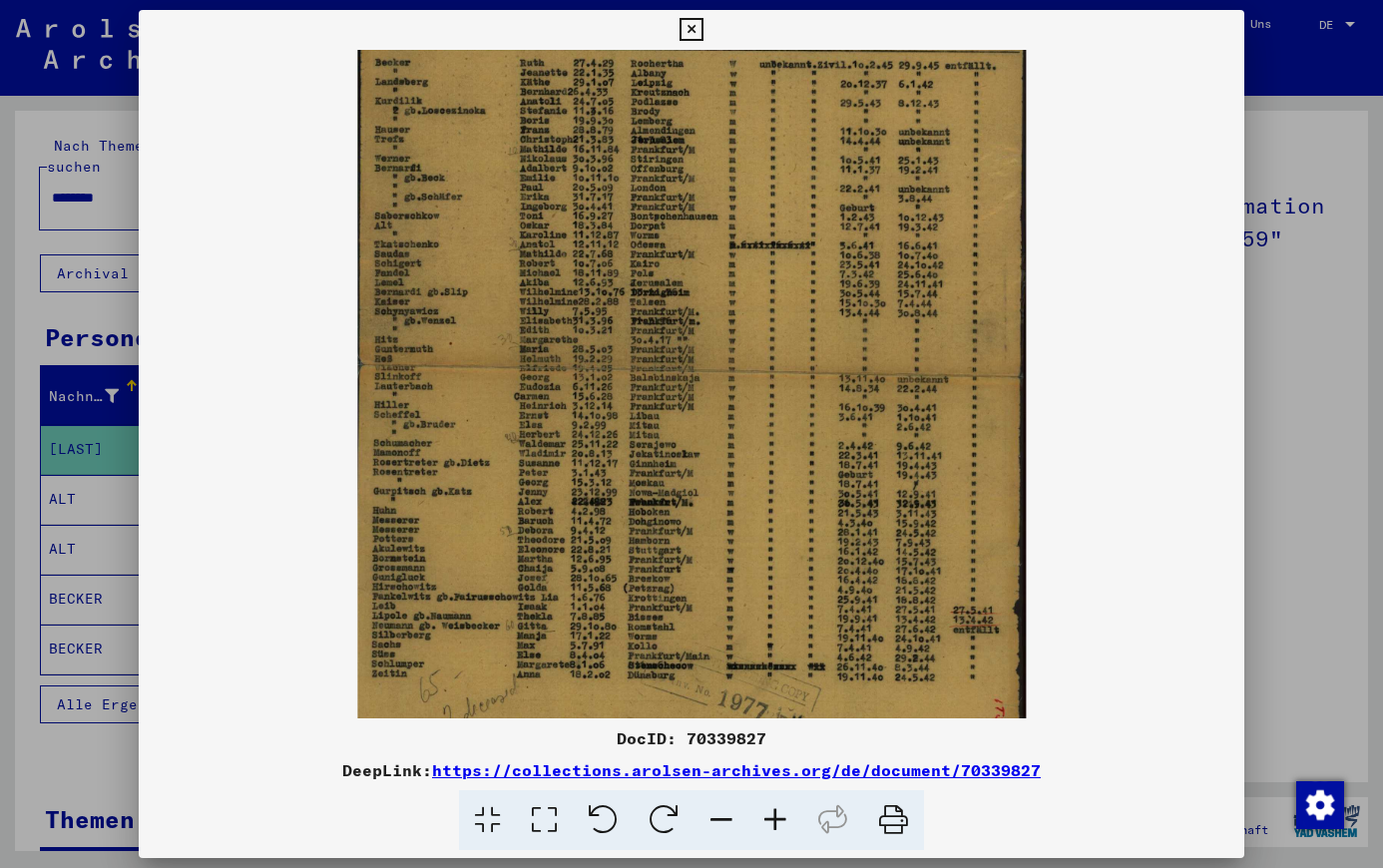 click at bounding box center [721, 820] 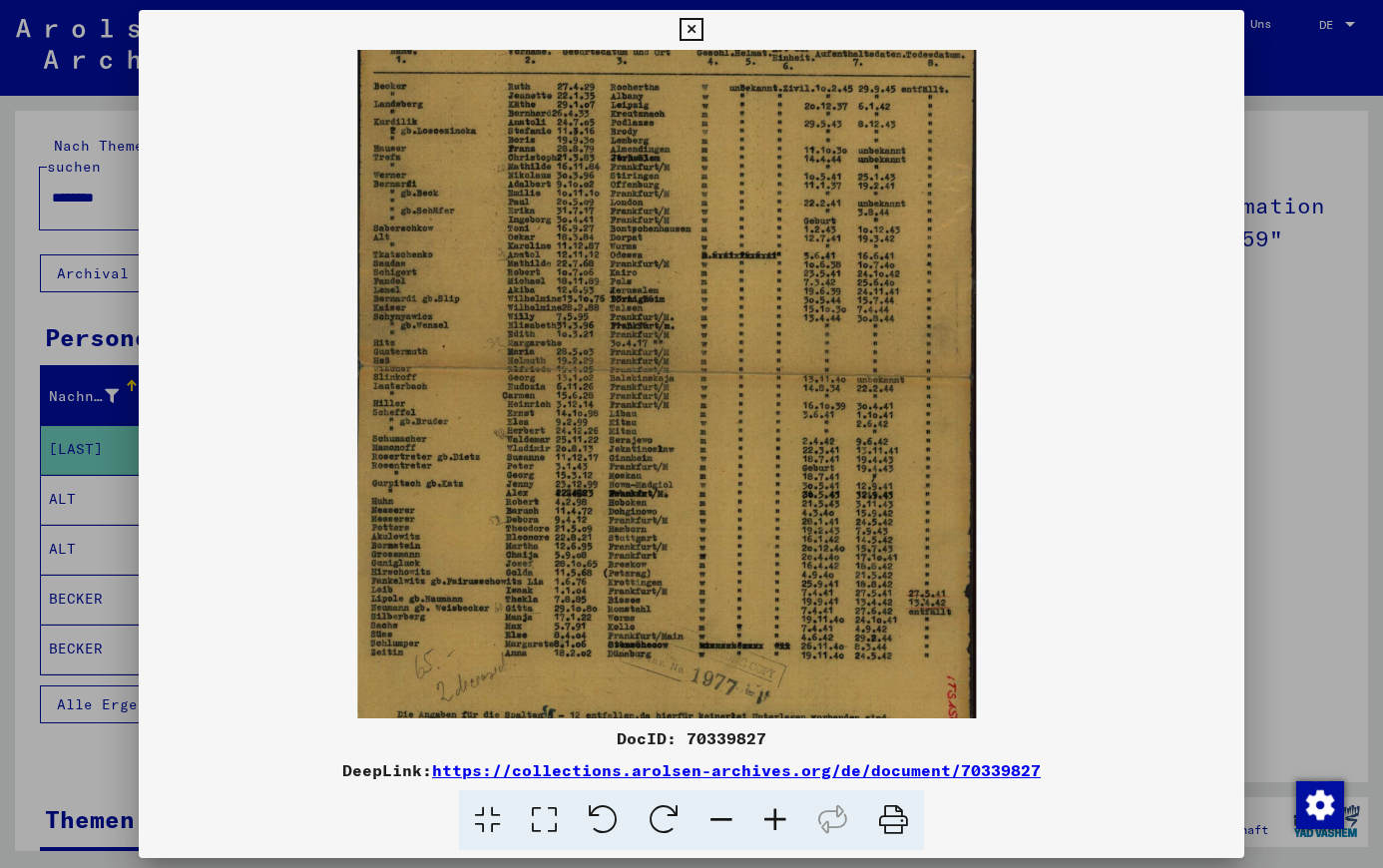 click at bounding box center [775, 820] 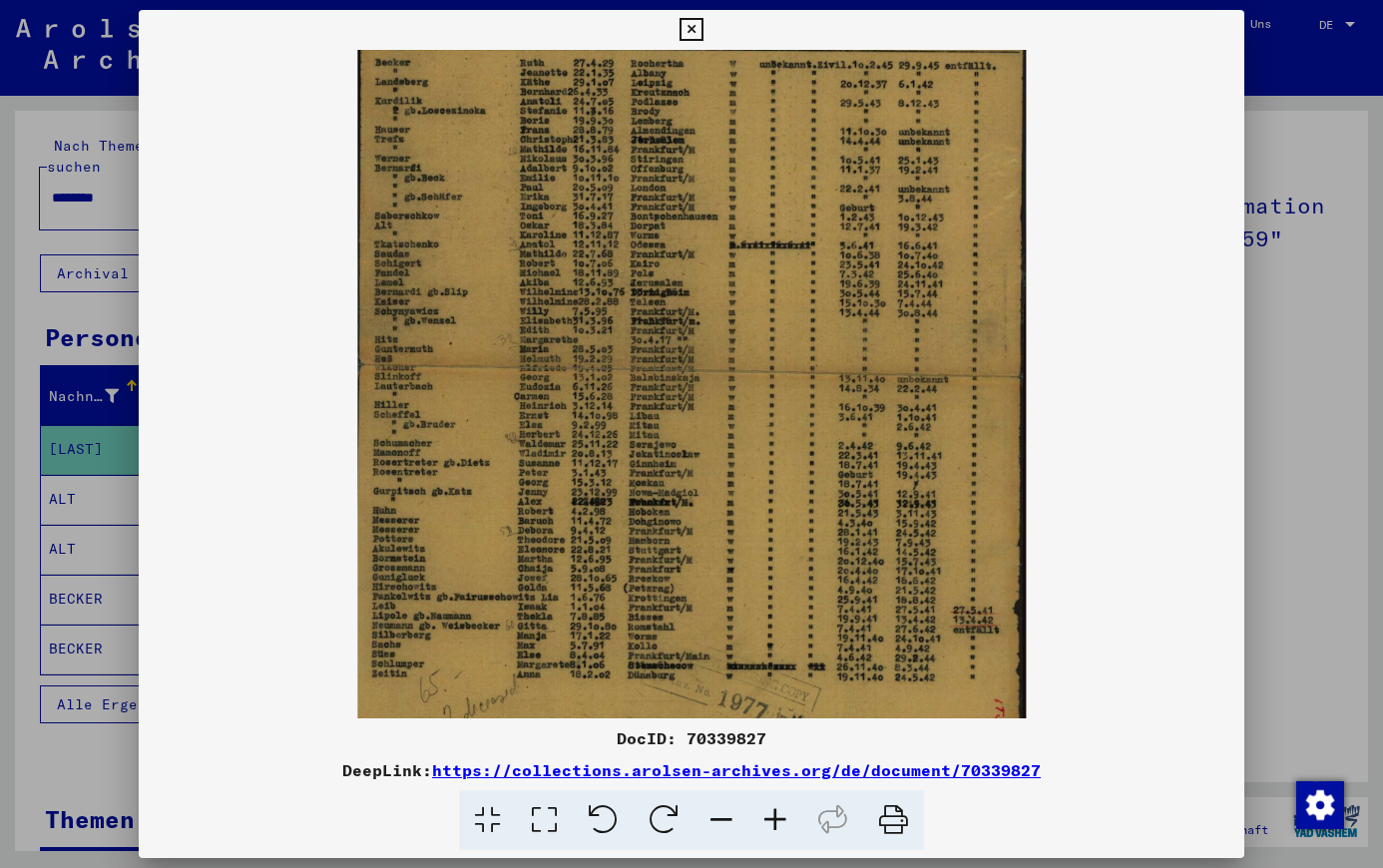 click at bounding box center [775, 820] 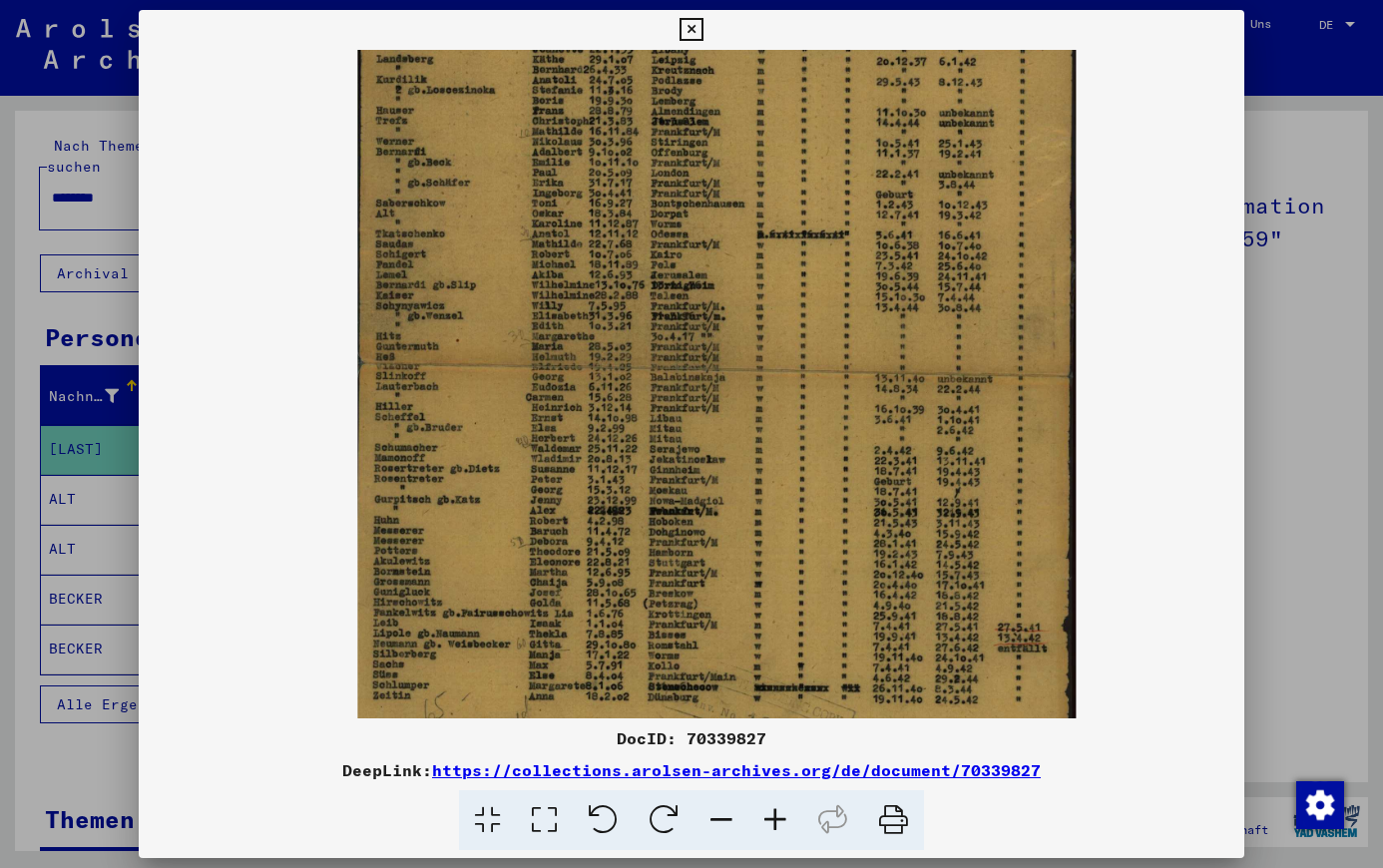 click at bounding box center (775, 820) 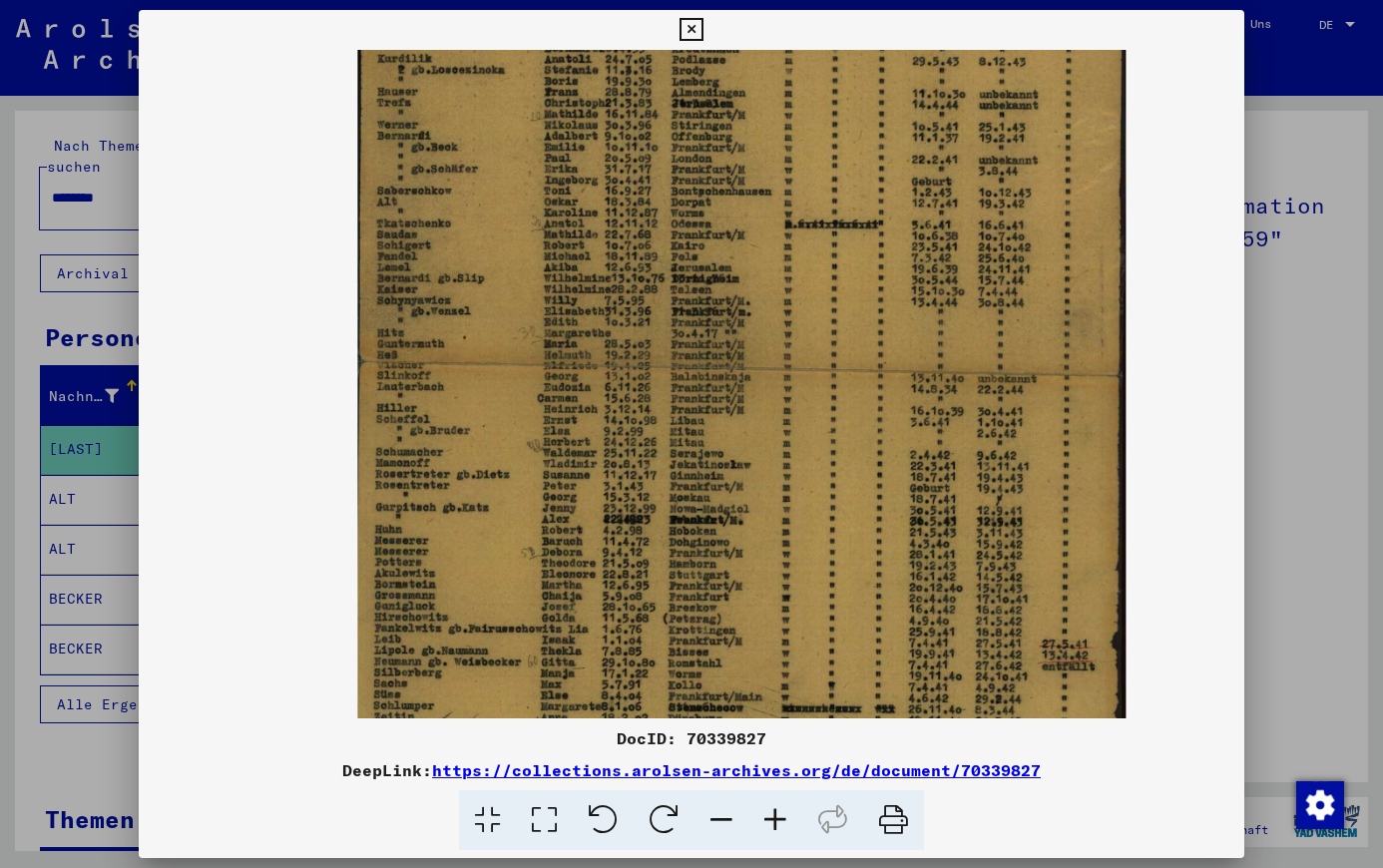 click at bounding box center (775, 820) 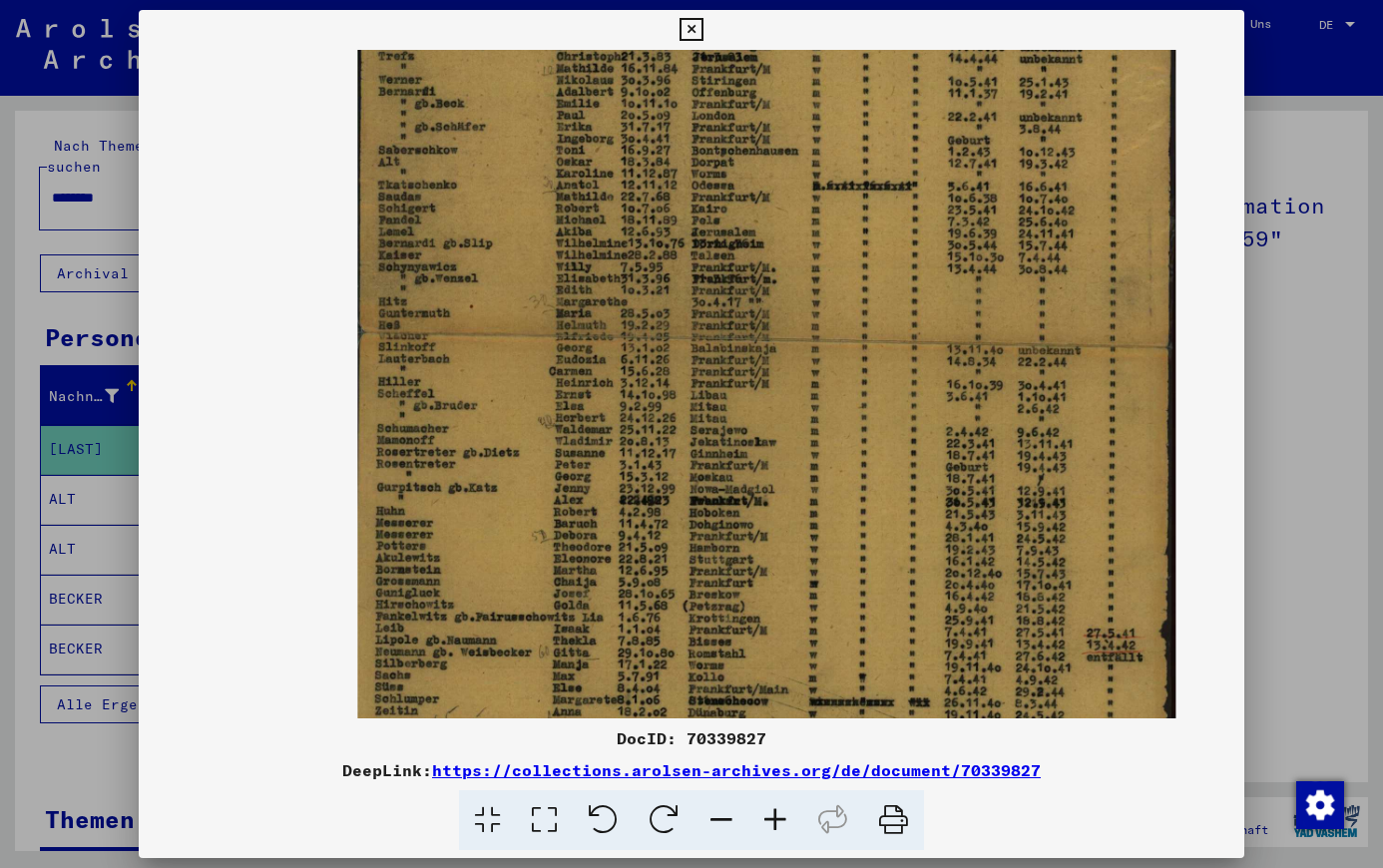 click at bounding box center [775, 820] 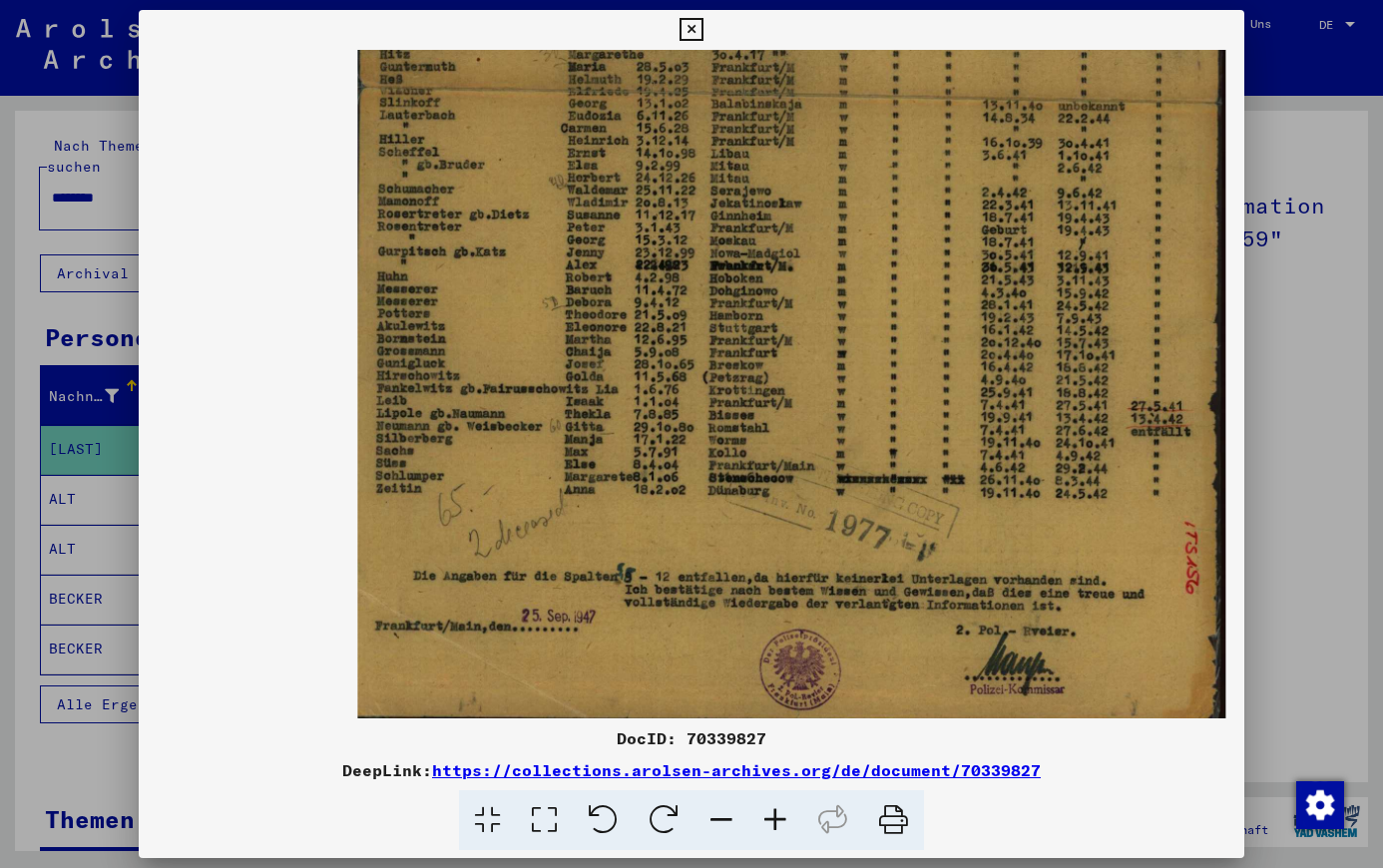 scroll, scrollTop: 219, scrollLeft: 0, axis: vertical 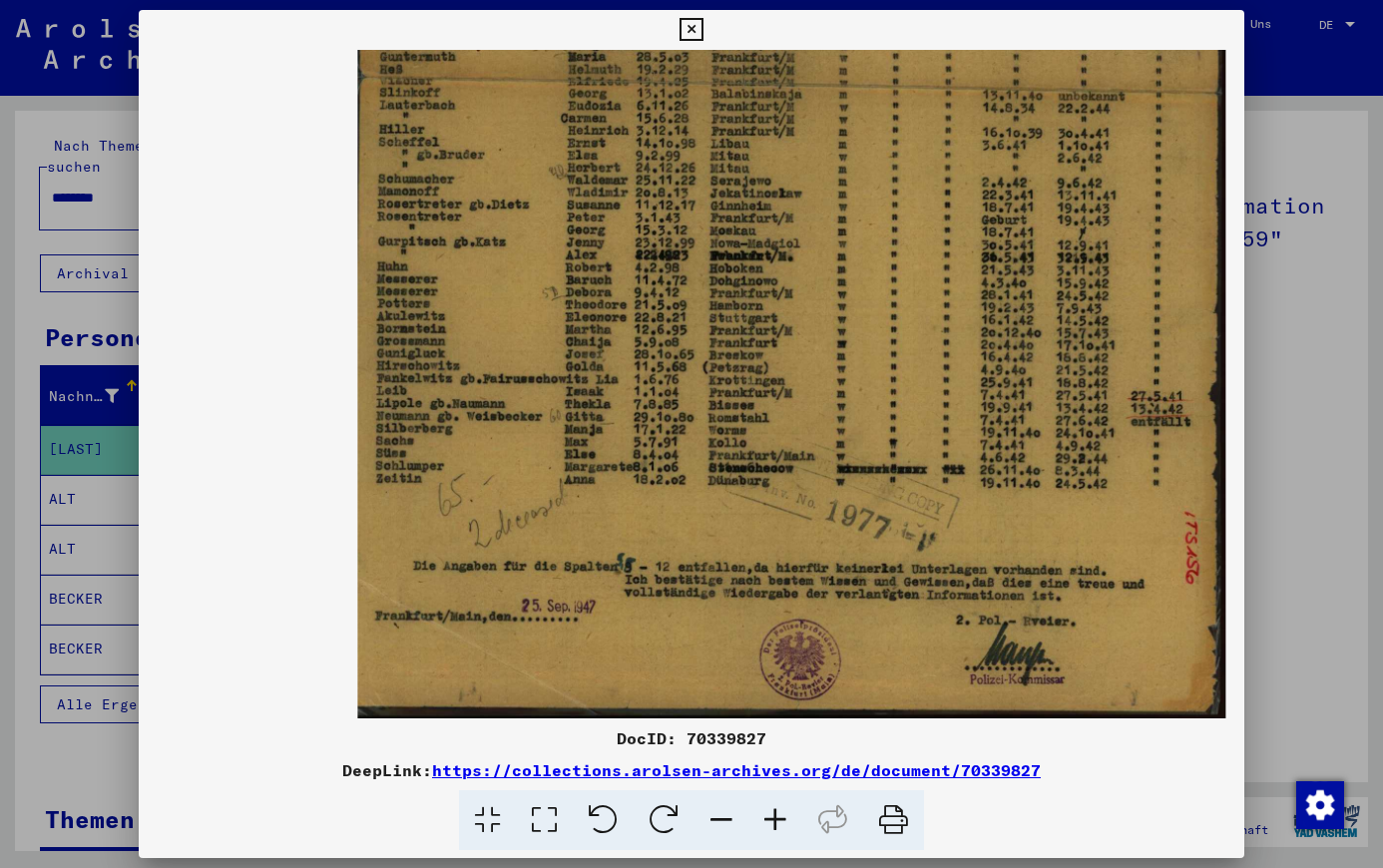 drag, startPoint x: 789, startPoint y: 627, endPoint x: 802, endPoint y: 405, distance: 222.3803 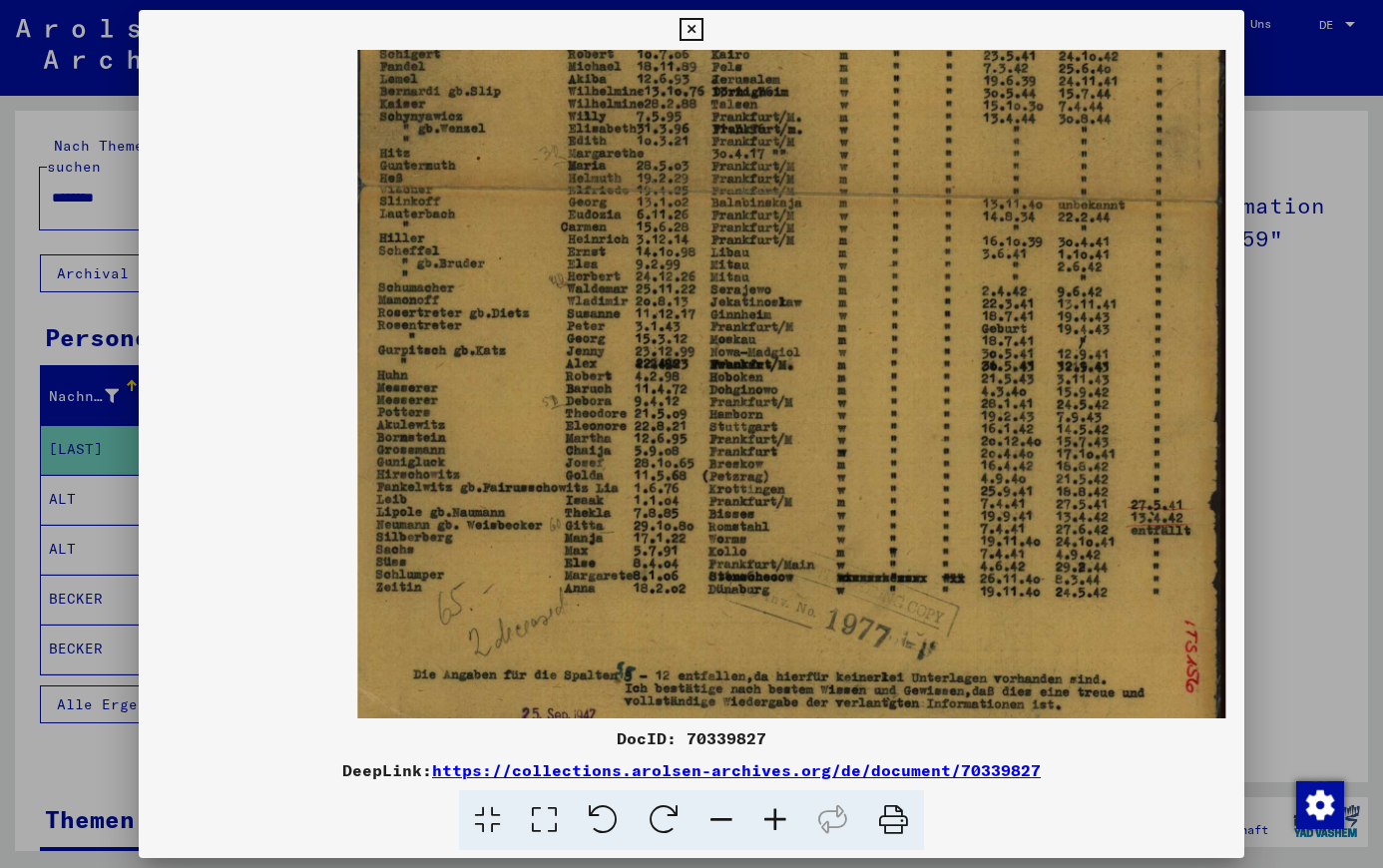 scroll, scrollTop: 0, scrollLeft: 0, axis: both 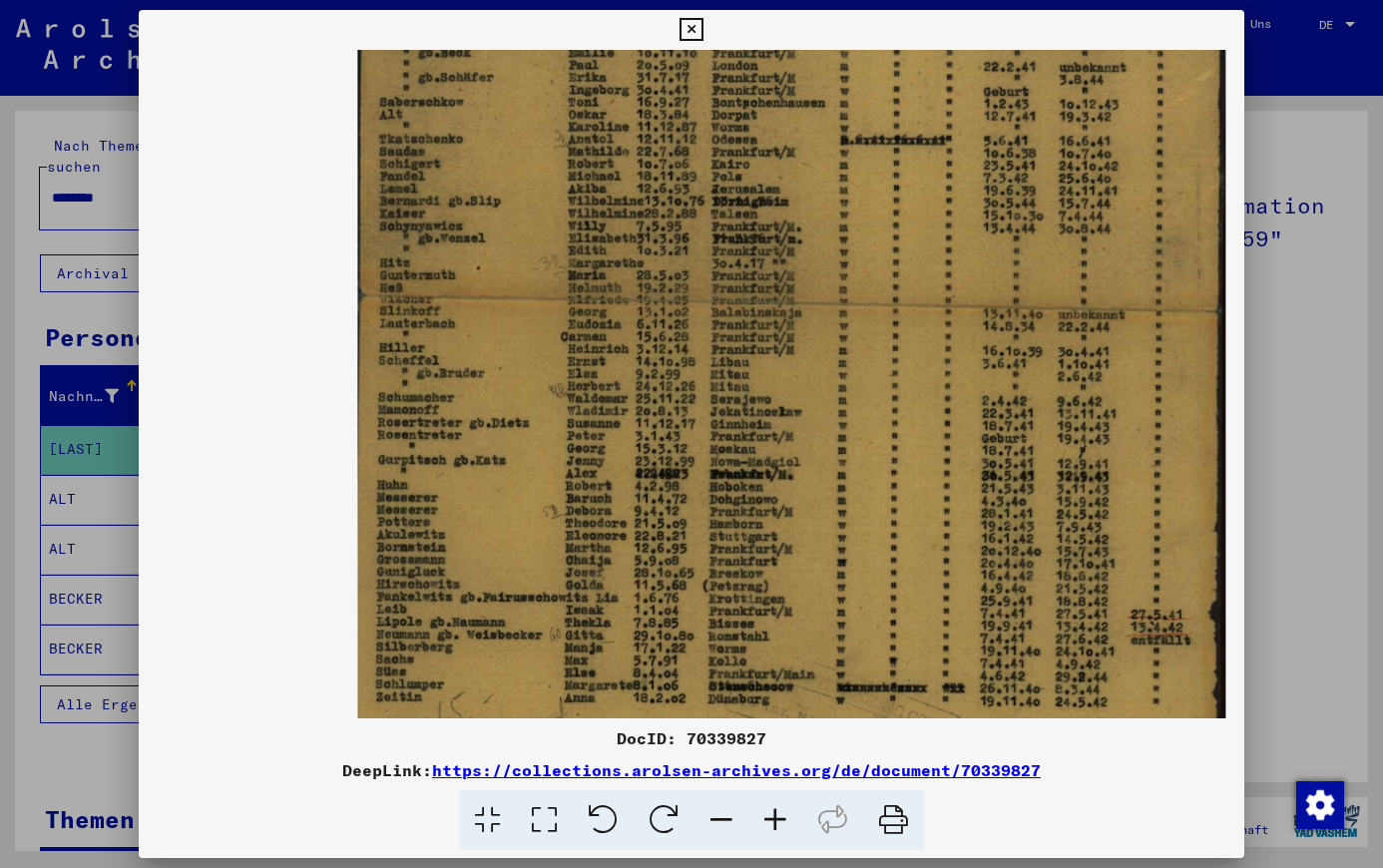 drag, startPoint x: 857, startPoint y: 236, endPoint x: 852, endPoint y: 564, distance: 328.03811 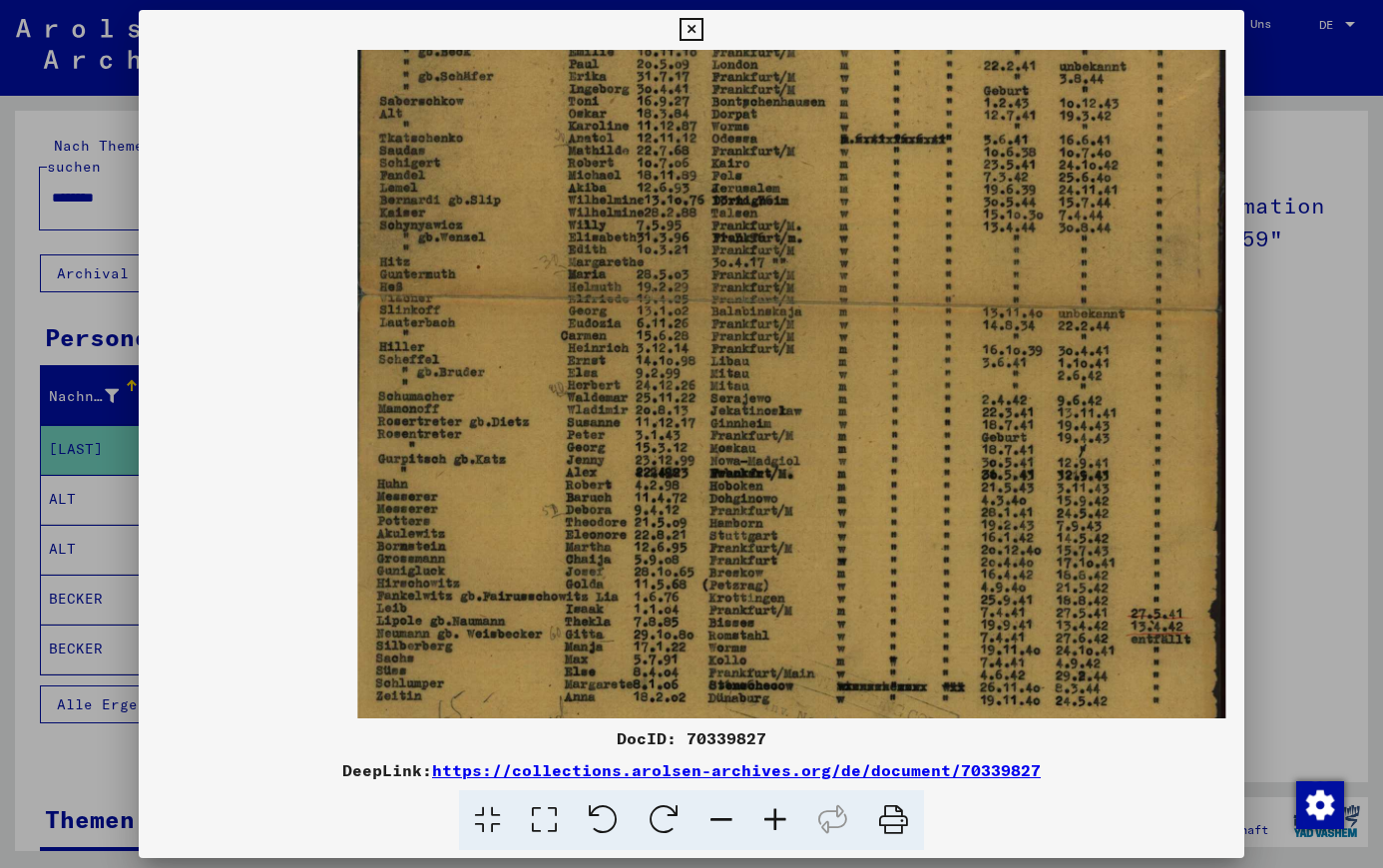 click at bounding box center (721, 820) 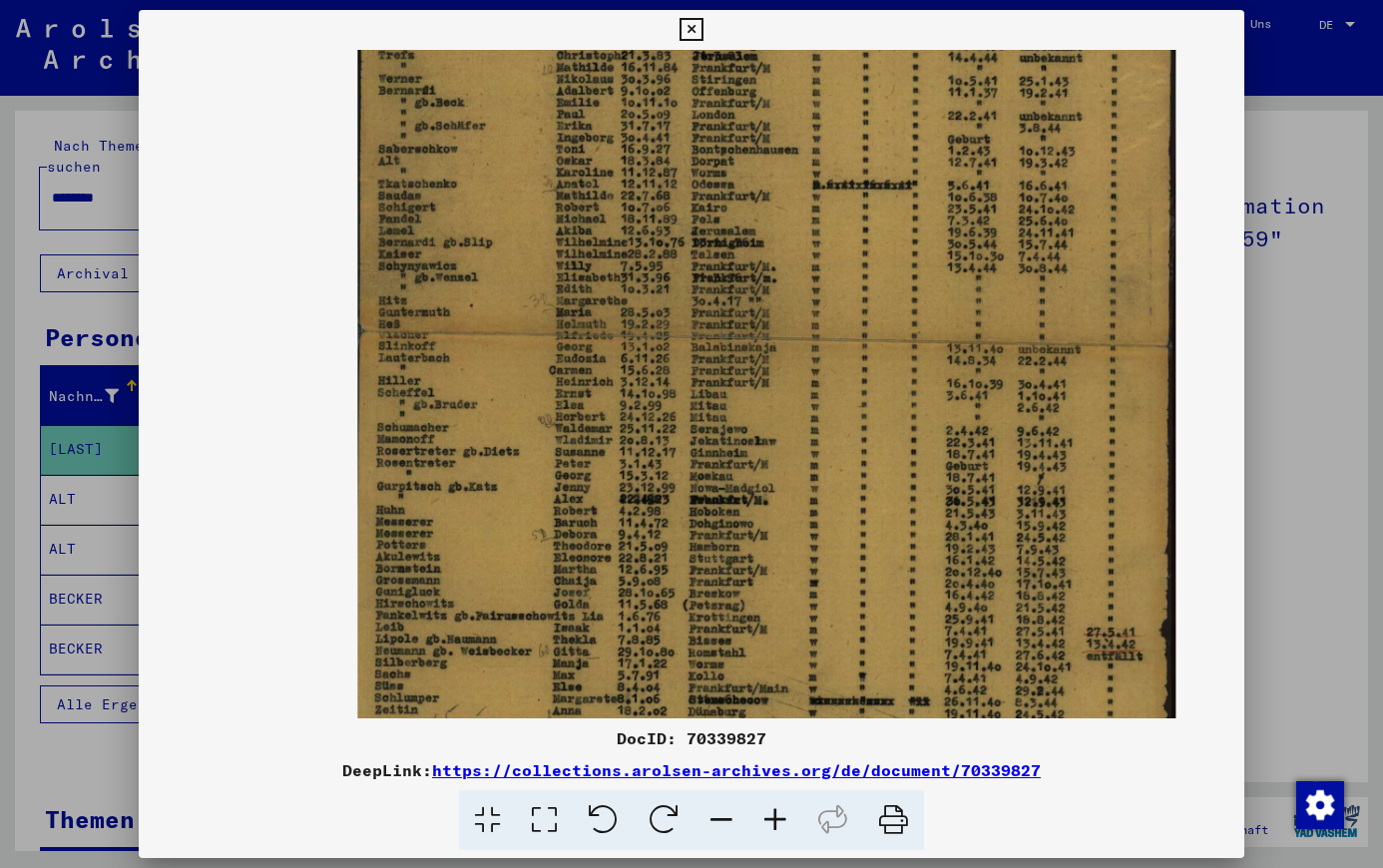 click at bounding box center [721, 820] 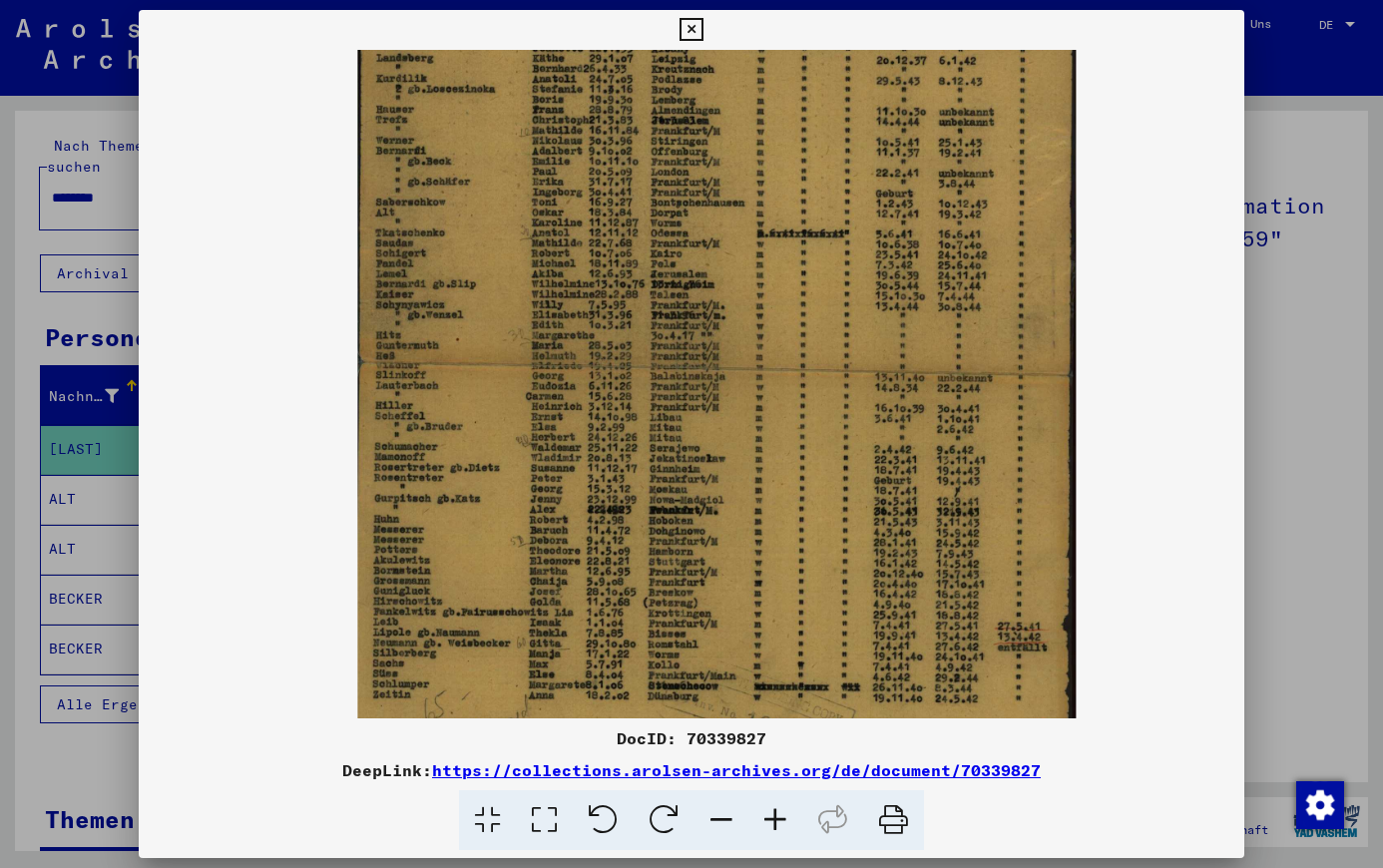 click at bounding box center (721, 820) 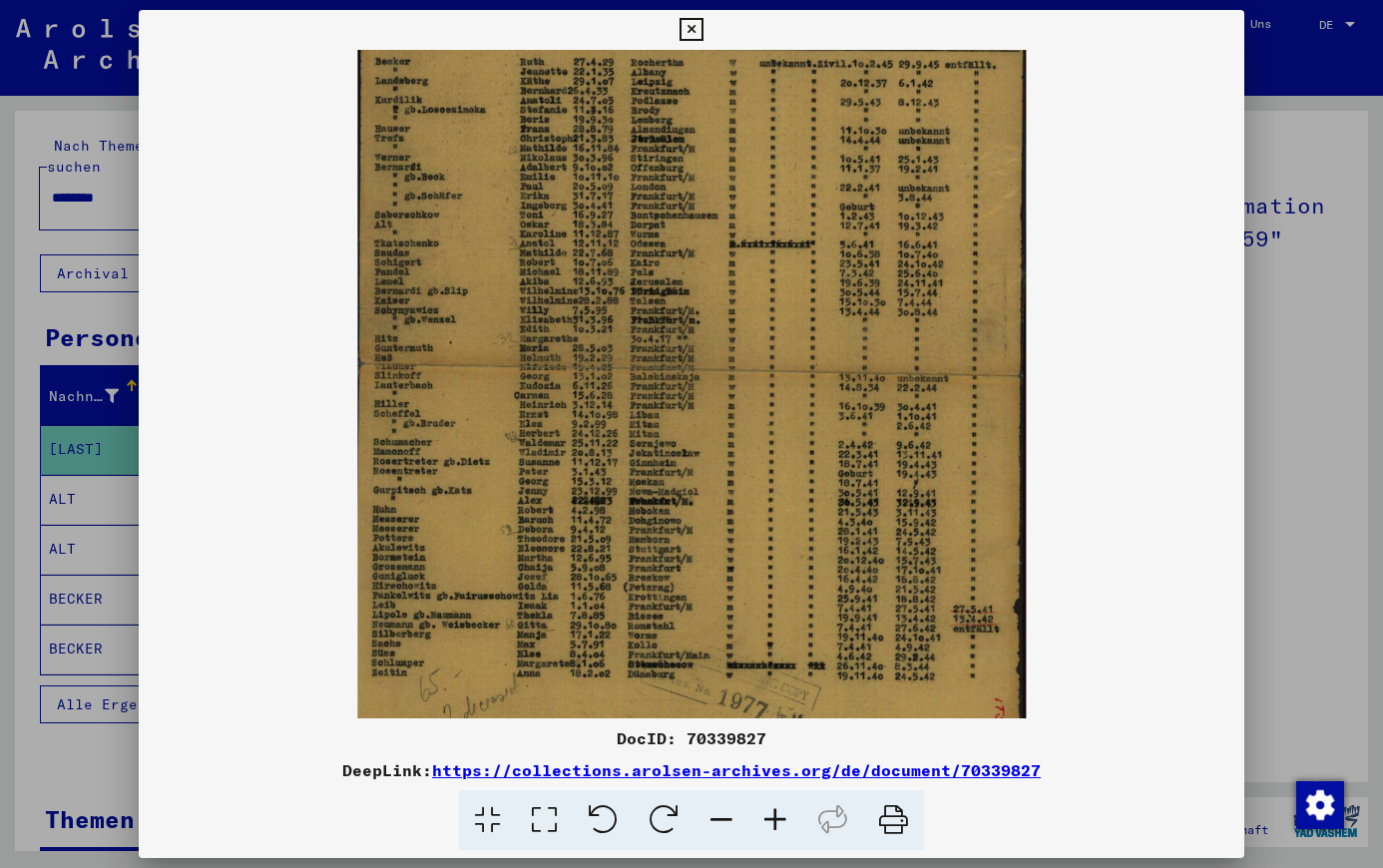 click at bounding box center (721, 820) 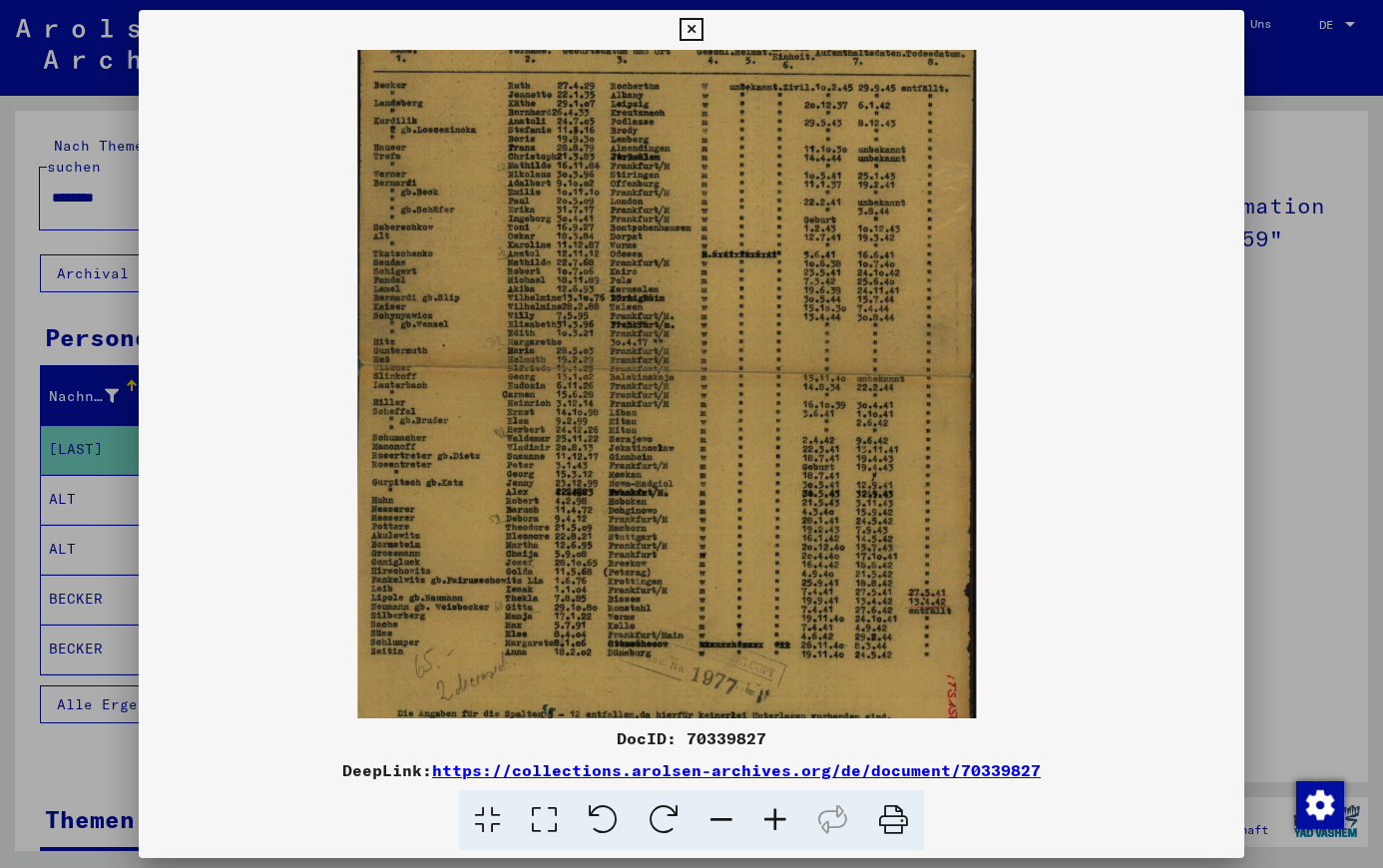 scroll, scrollTop: 0, scrollLeft: 0, axis: both 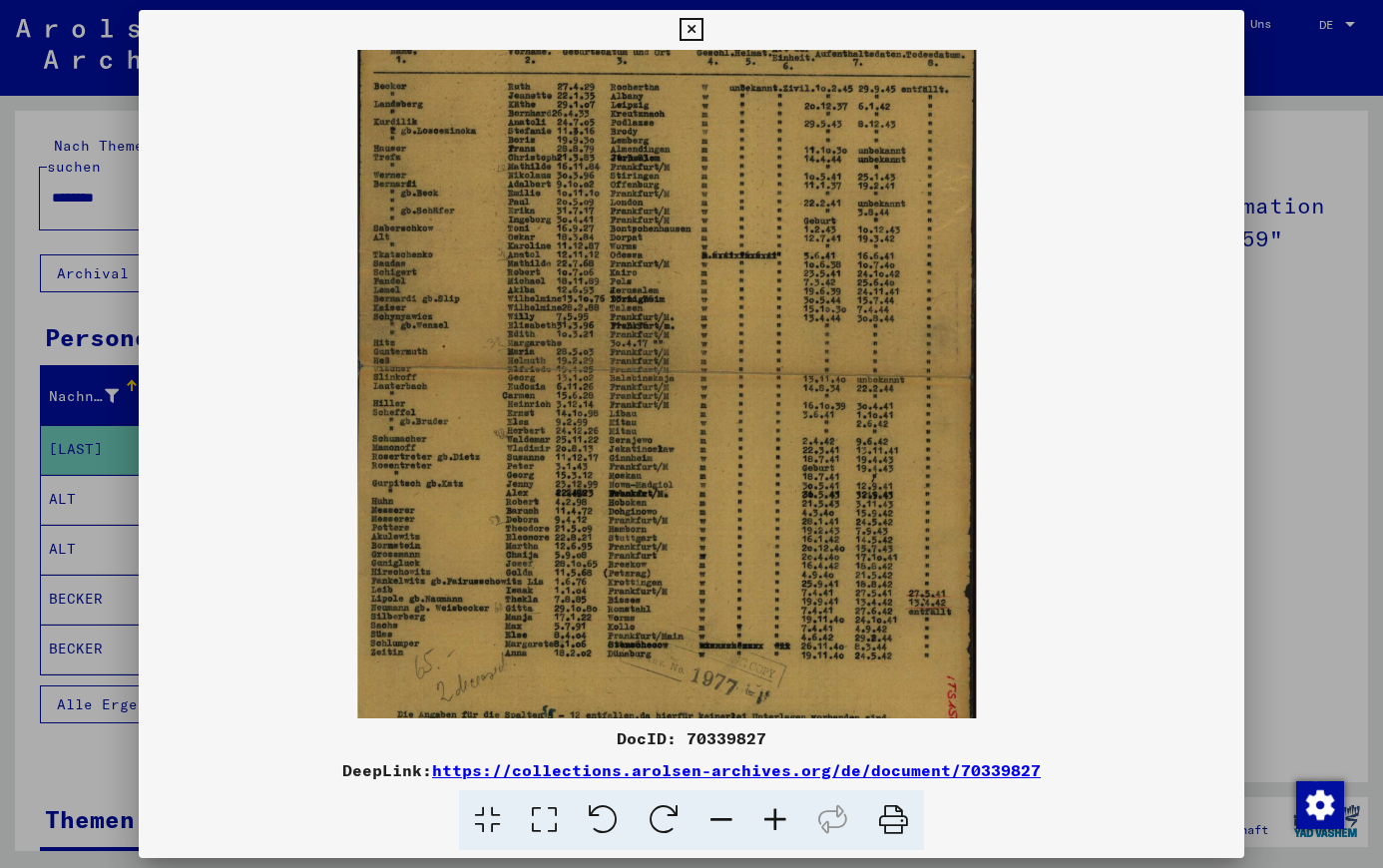 drag, startPoint x: 785, startPoint y: 337, endPoint x: 822, endPoint y: 443, distance: 112.27199 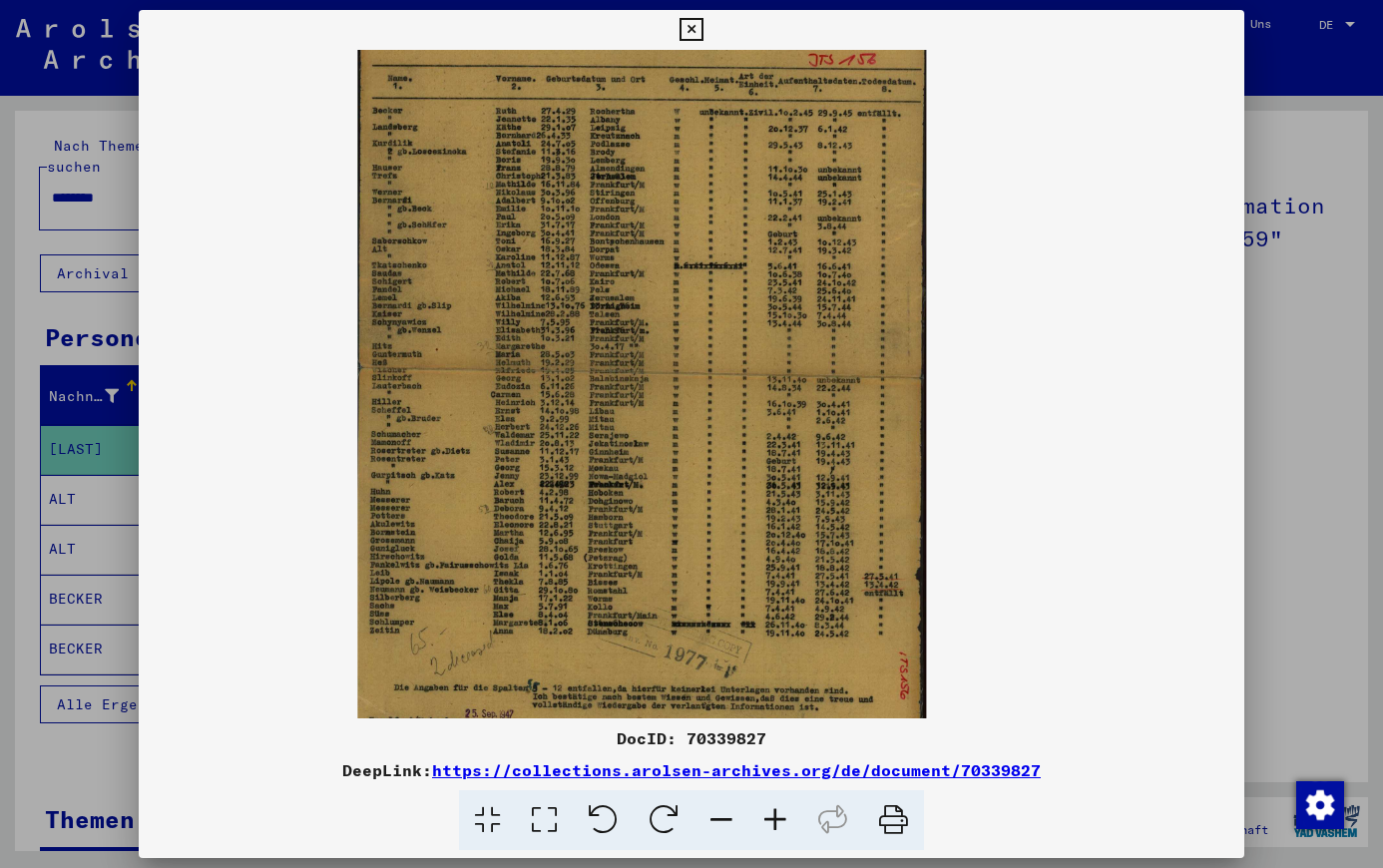 drag, startPoint x: 424, startPoint y: 503, endPoint x: 529, endPoint y: 513, distance: 105.47512 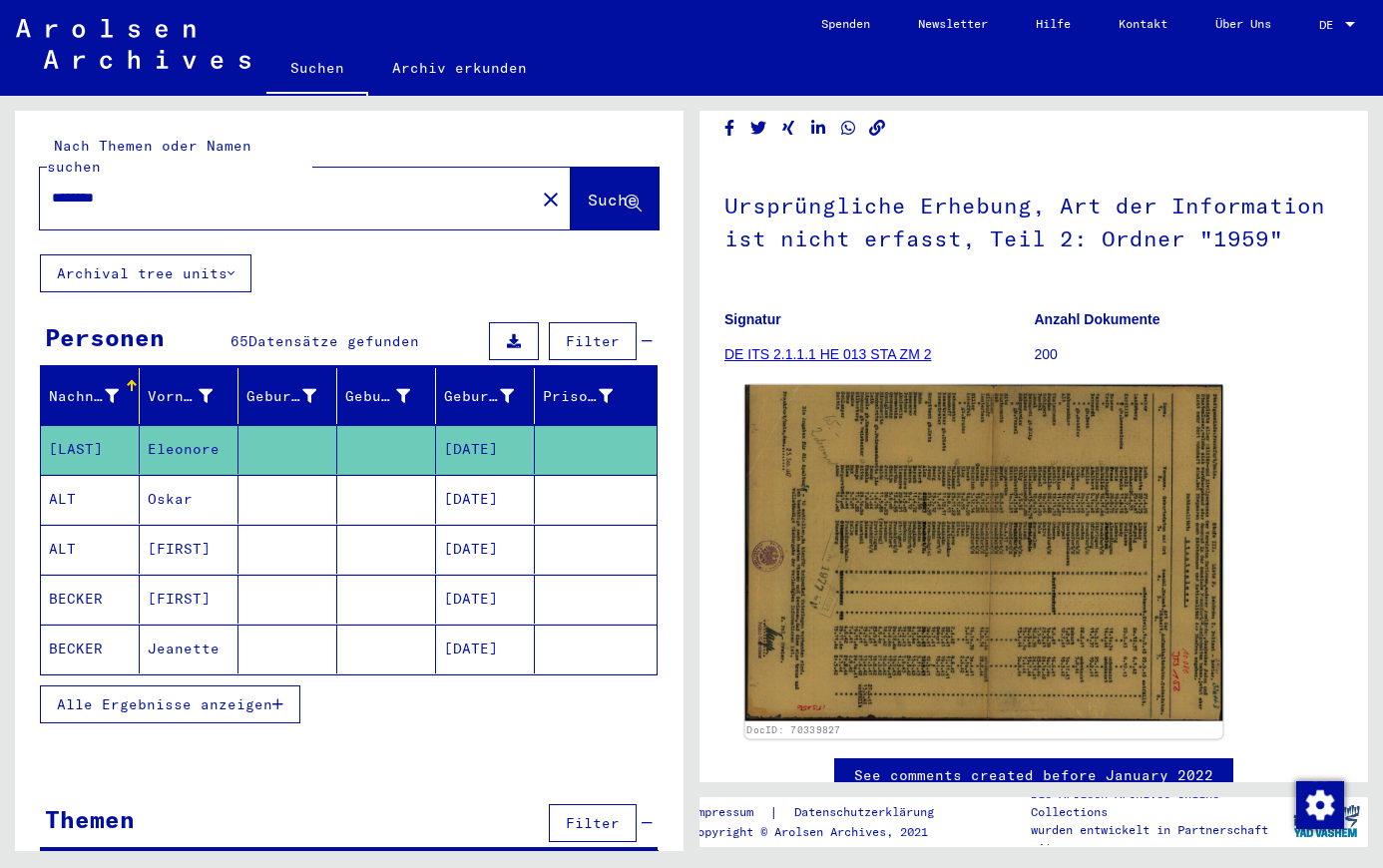 click 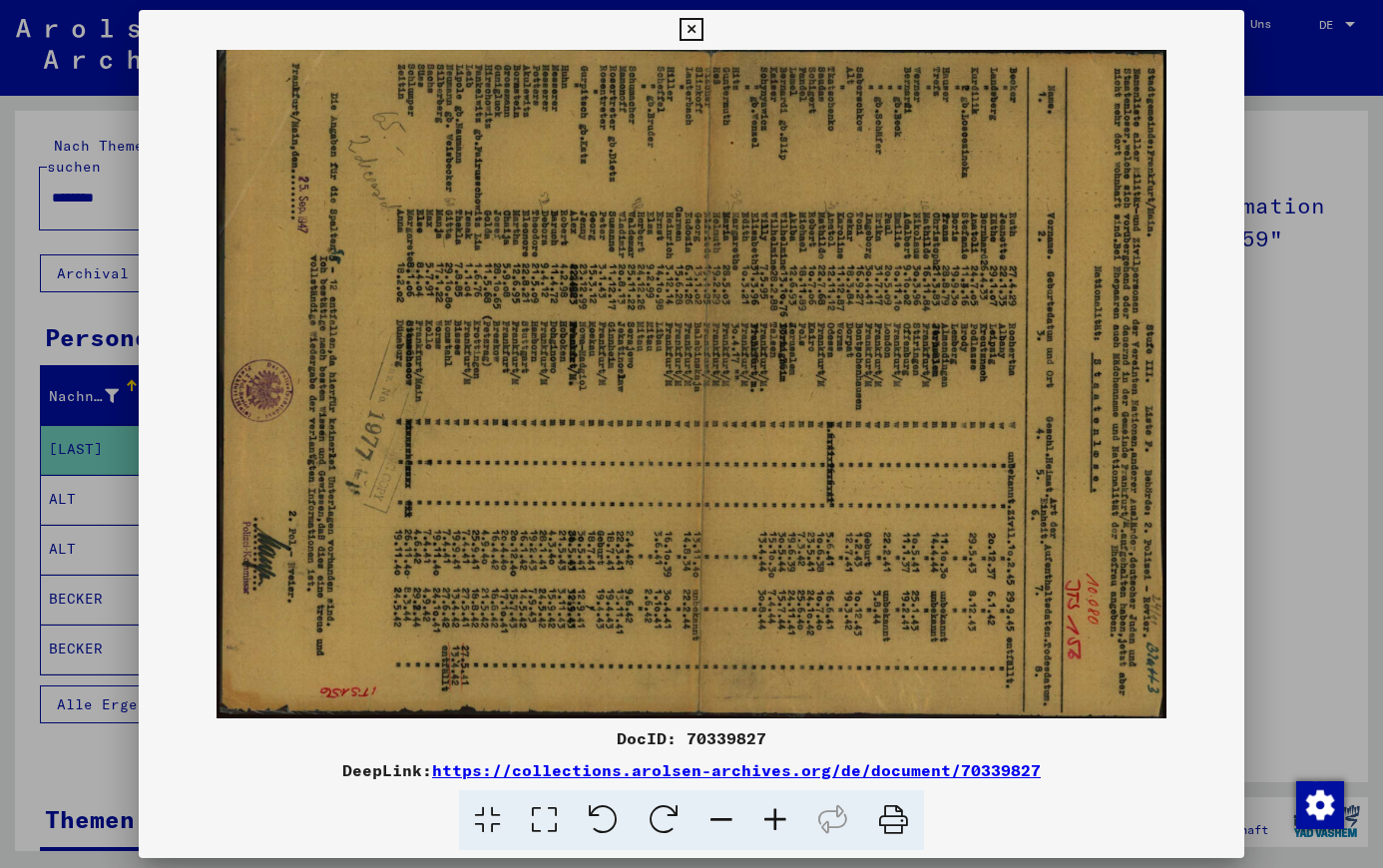 click at bounding box center [603, 820] 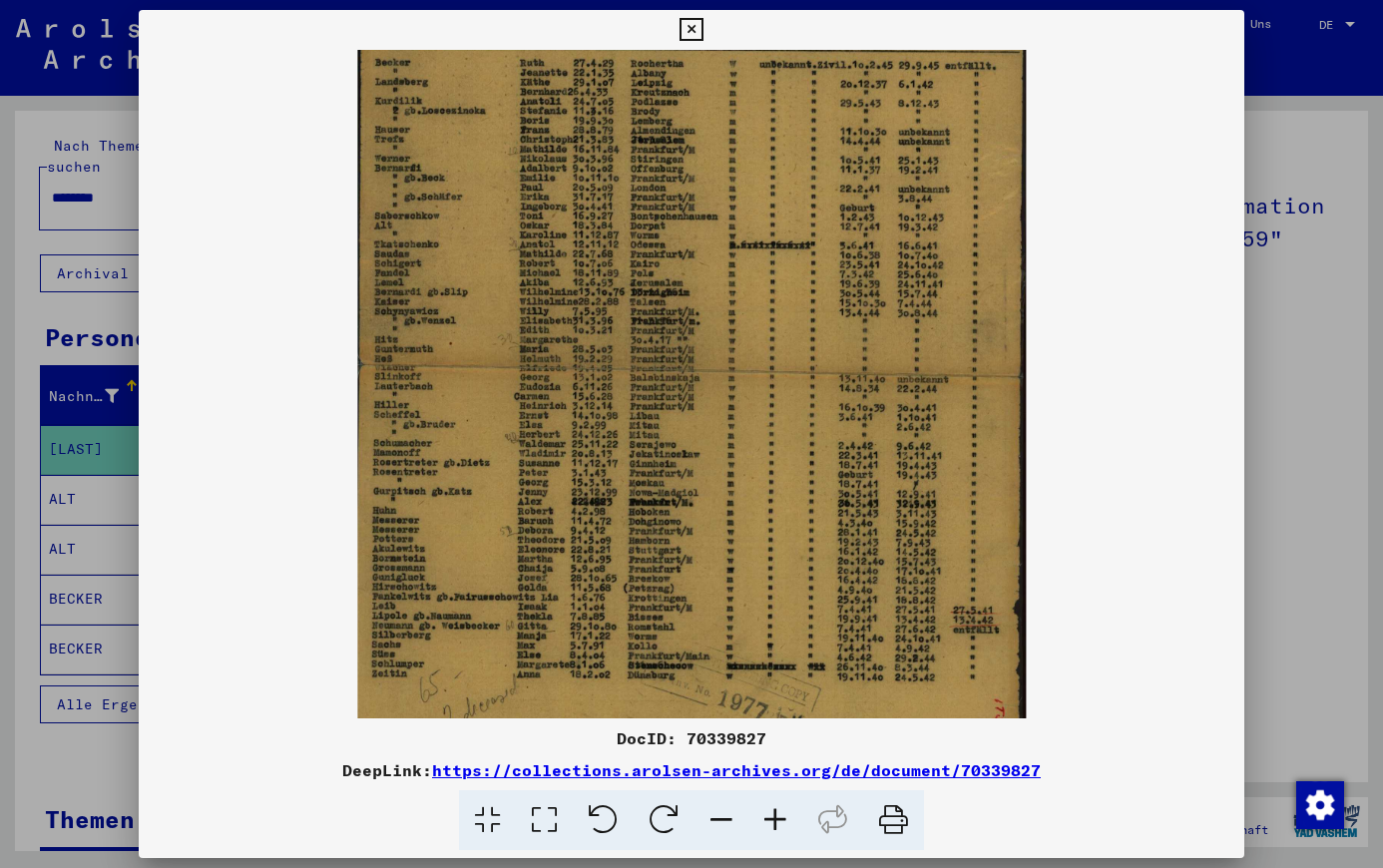 click at bounding box center [775, 820] 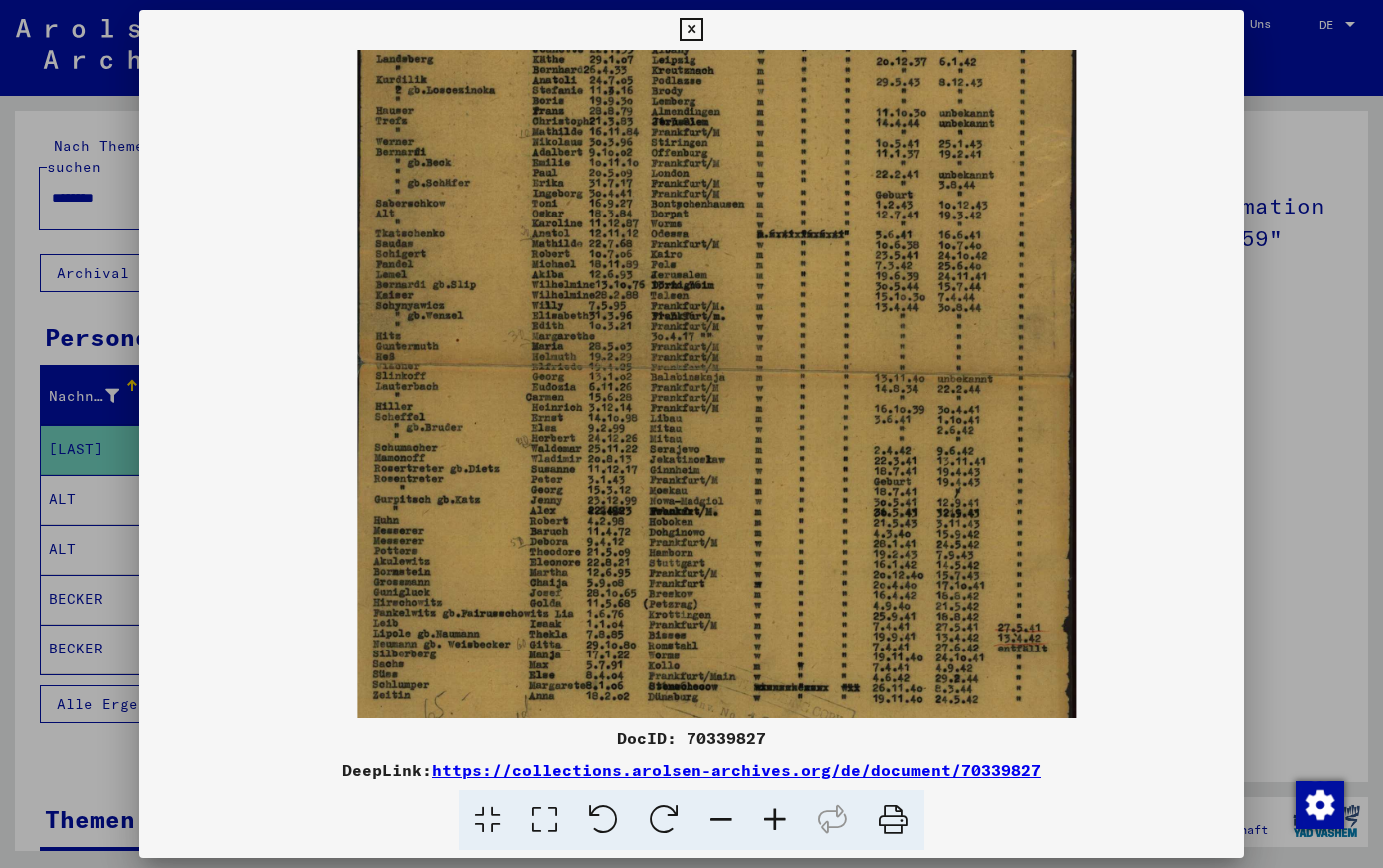 click at bounding box center (775, 820) 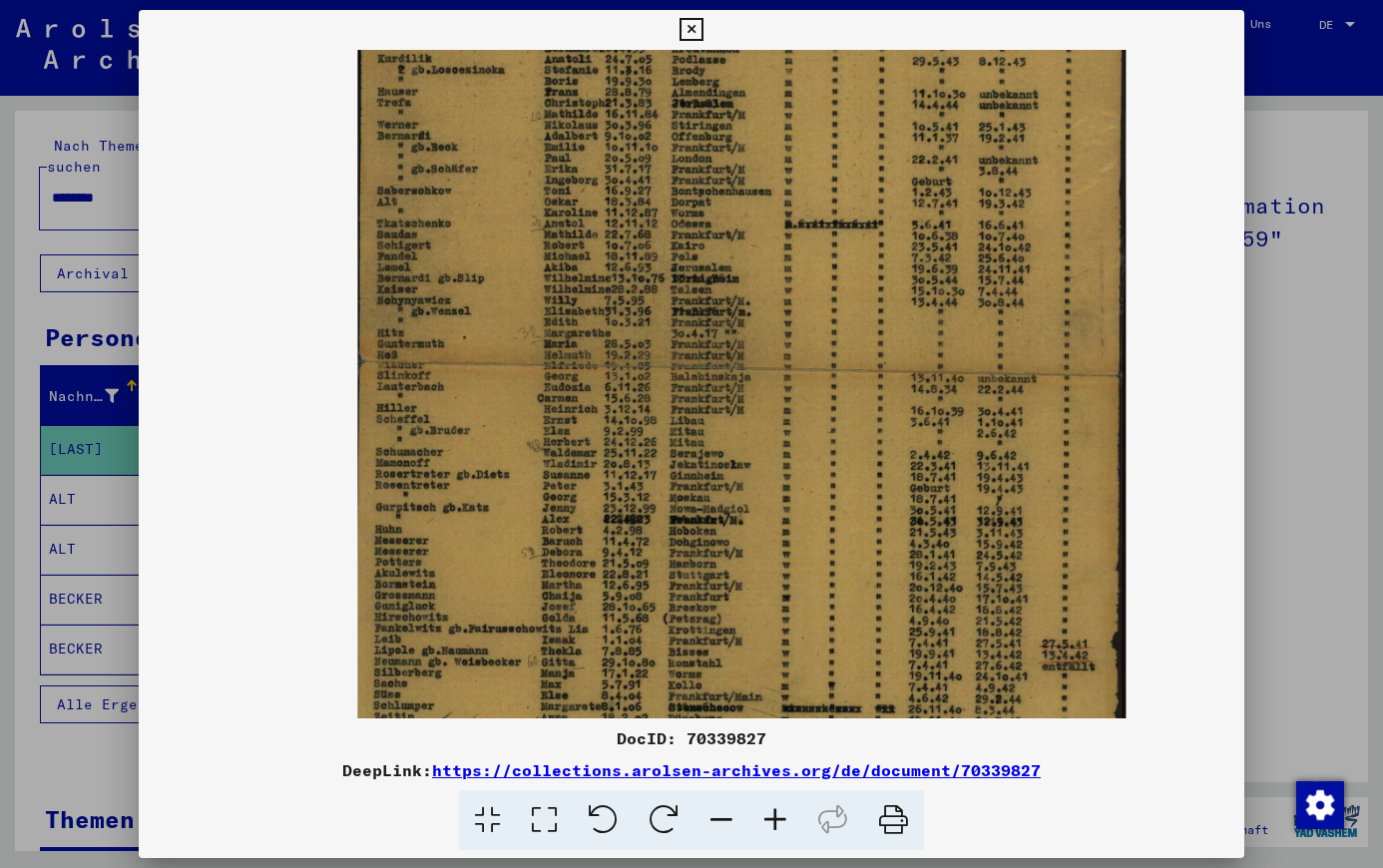 click at bounding box center [775, 820] 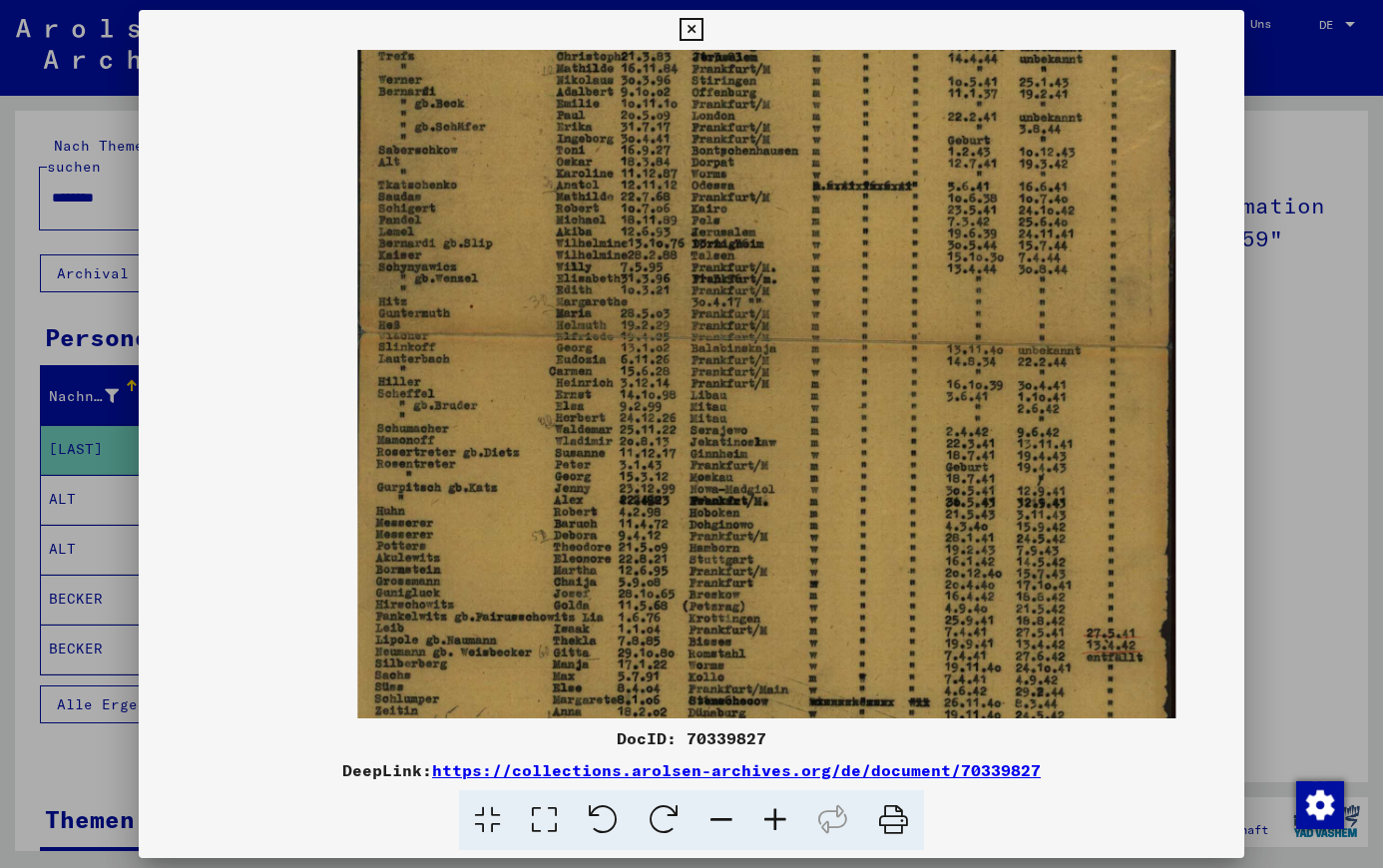 click at bounding box center (775, 820) 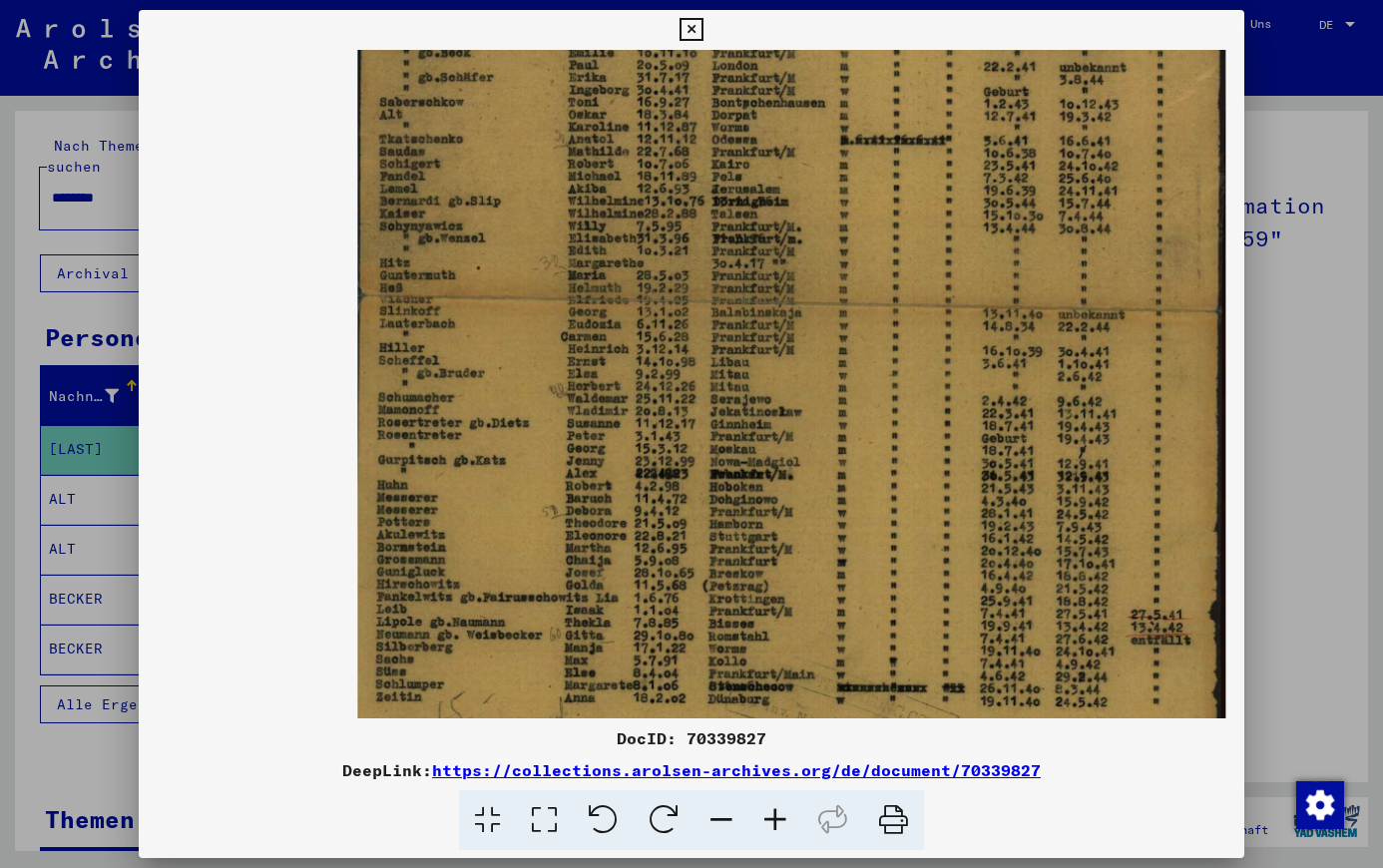 click at bounding box center (791, 320) 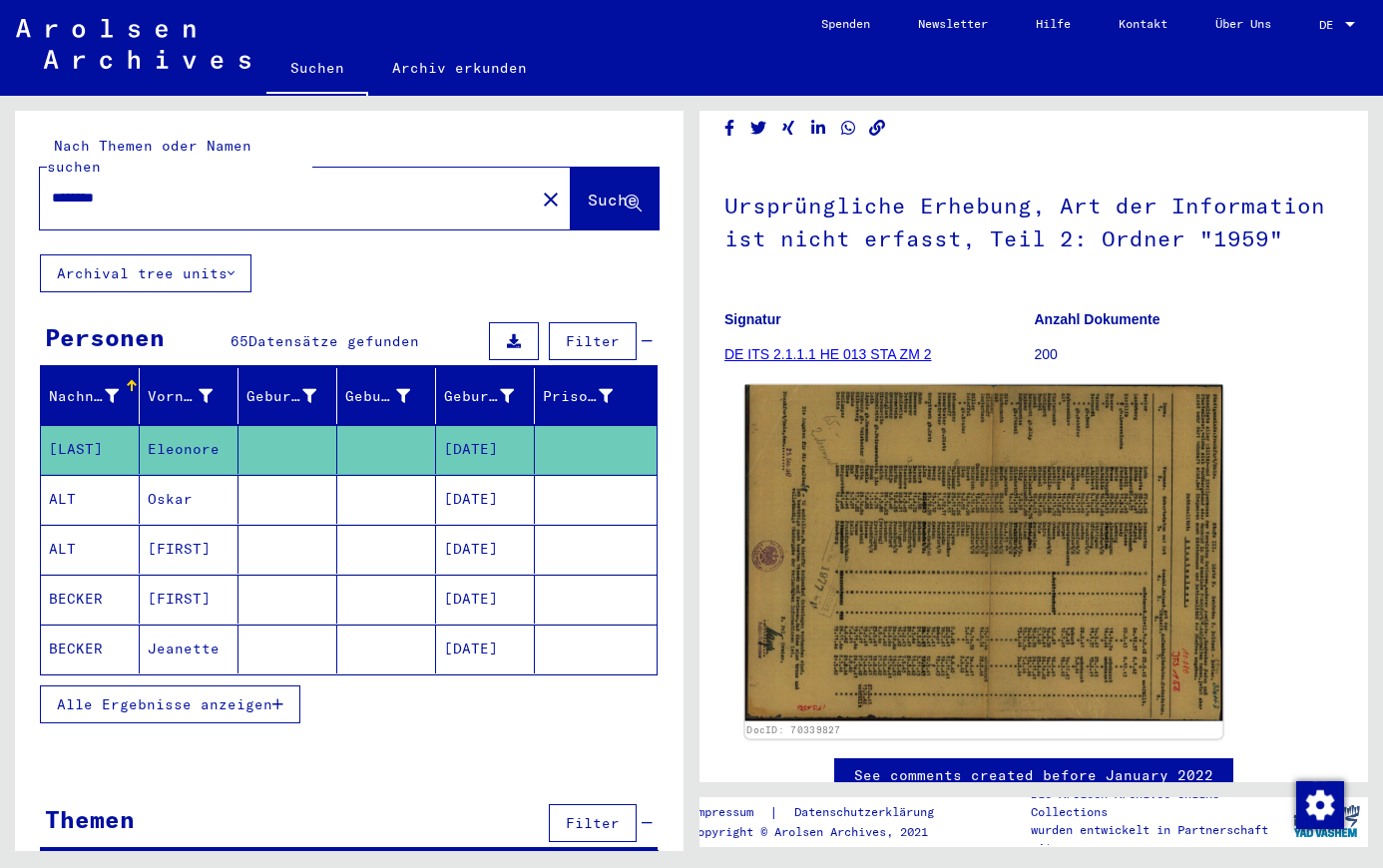 click 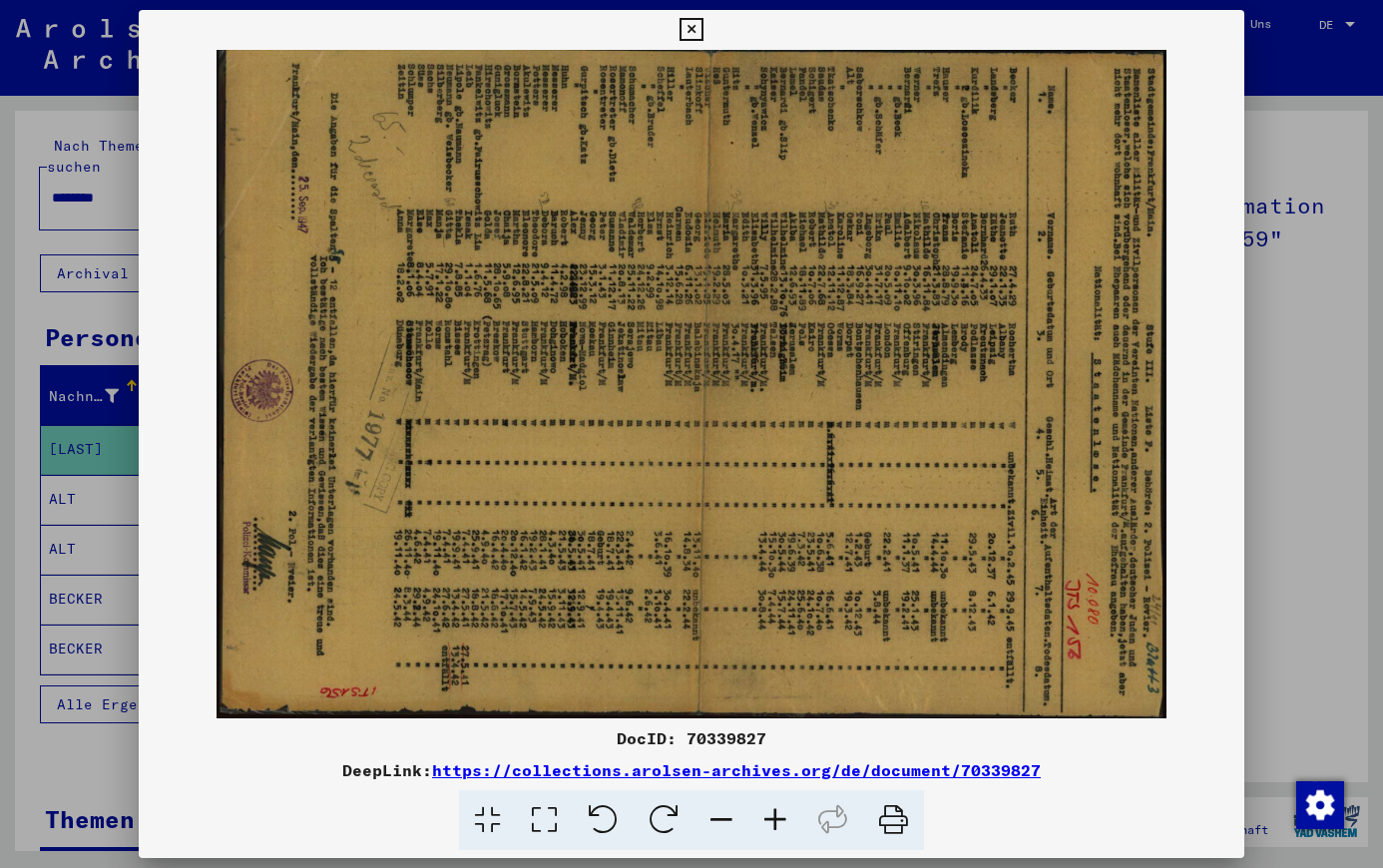 click at bounding box center (603, 820) 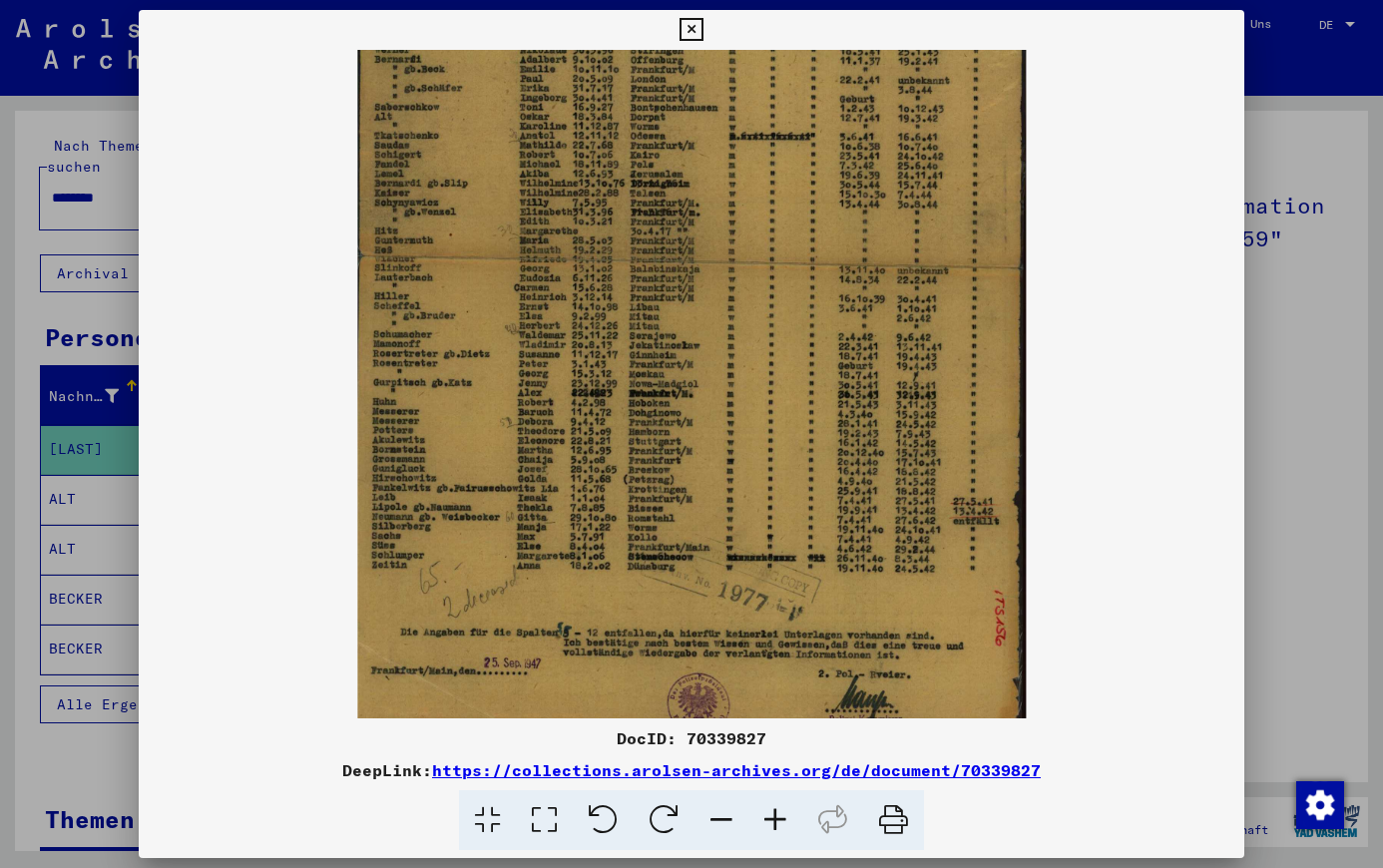 scroll, scrollTop: 0, scrollLeft: 0, axis: both 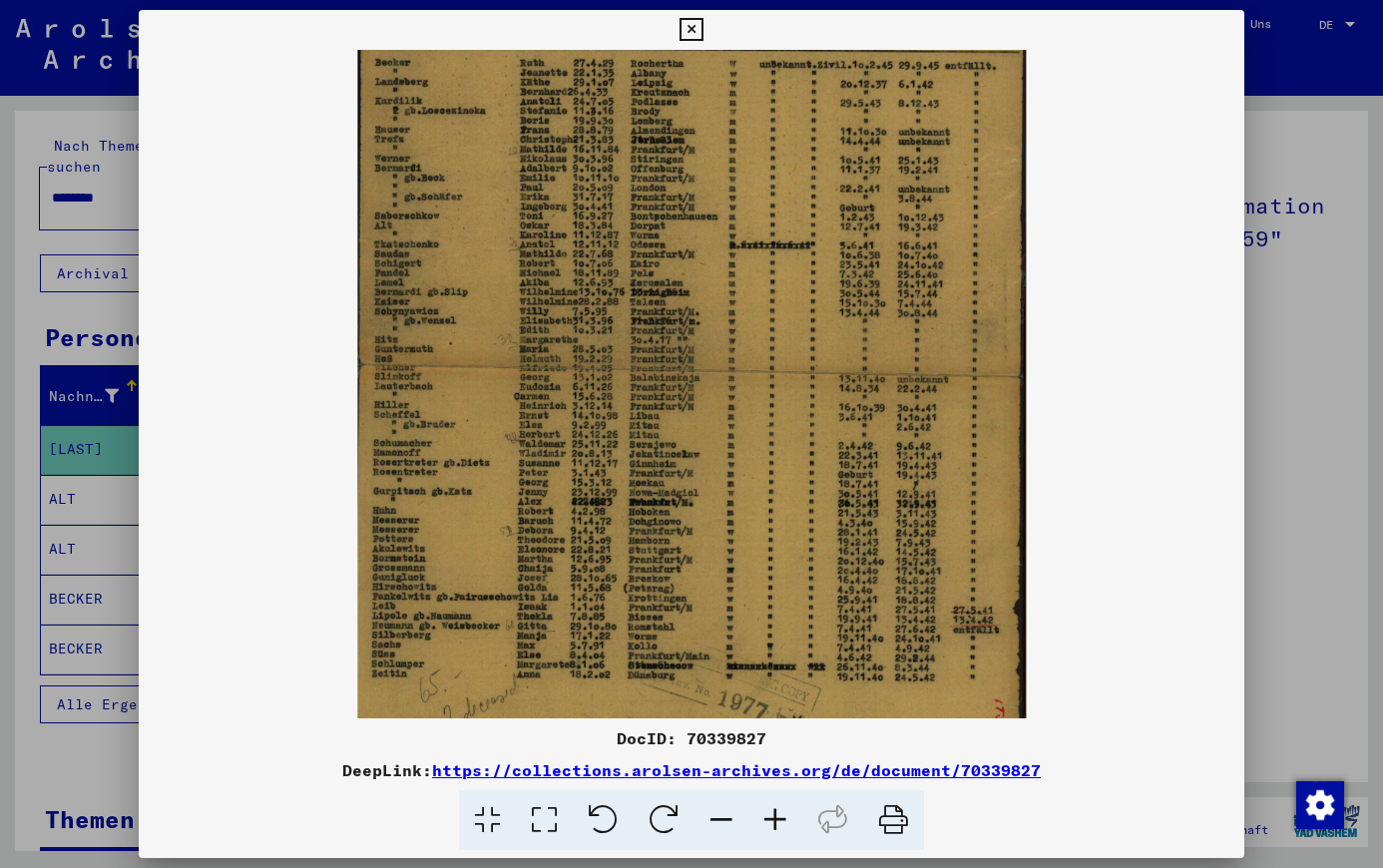 drag, startPoint x: 724, startPoint y: 474, endPoint x: 774, endPoint y: 683, distance: 214.89765 